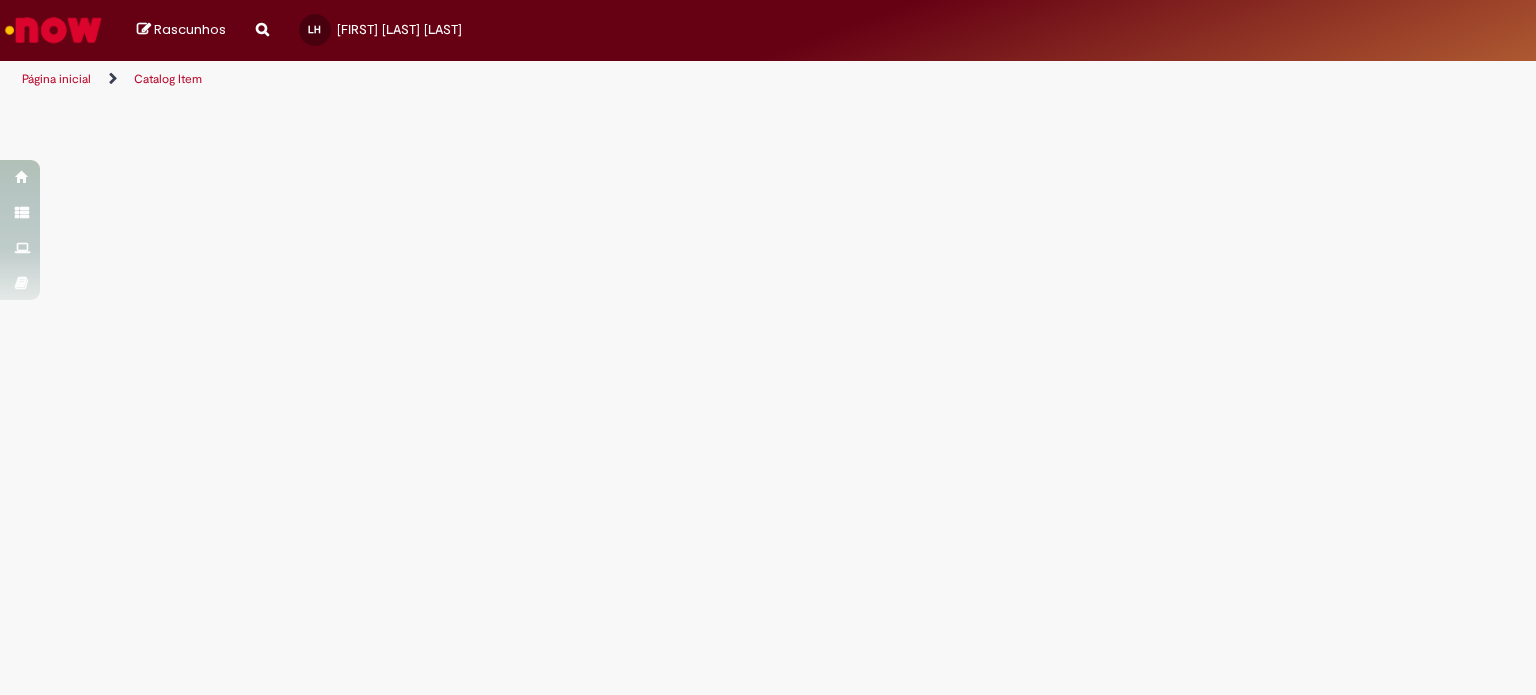 scroll, scrollTop: 0, scrollLeft: 0, axis: both 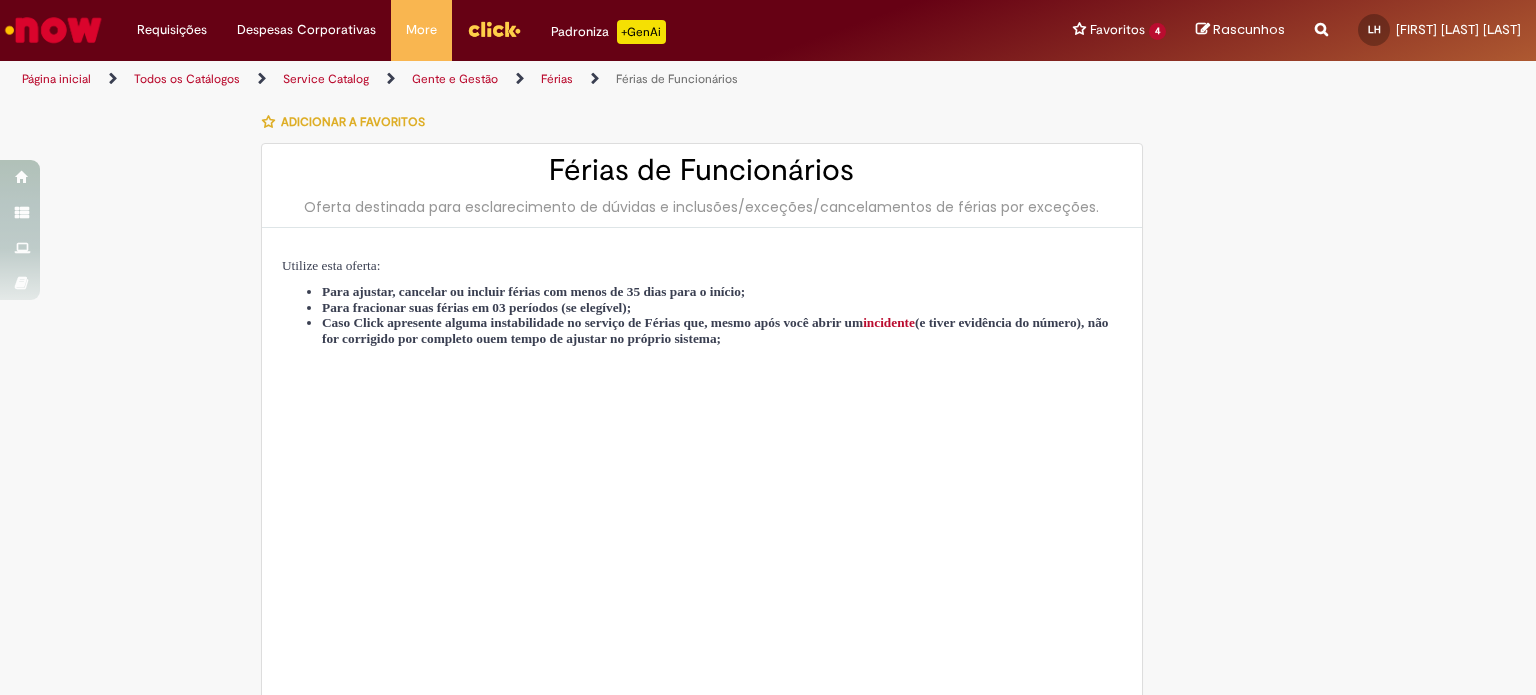 type on "********" 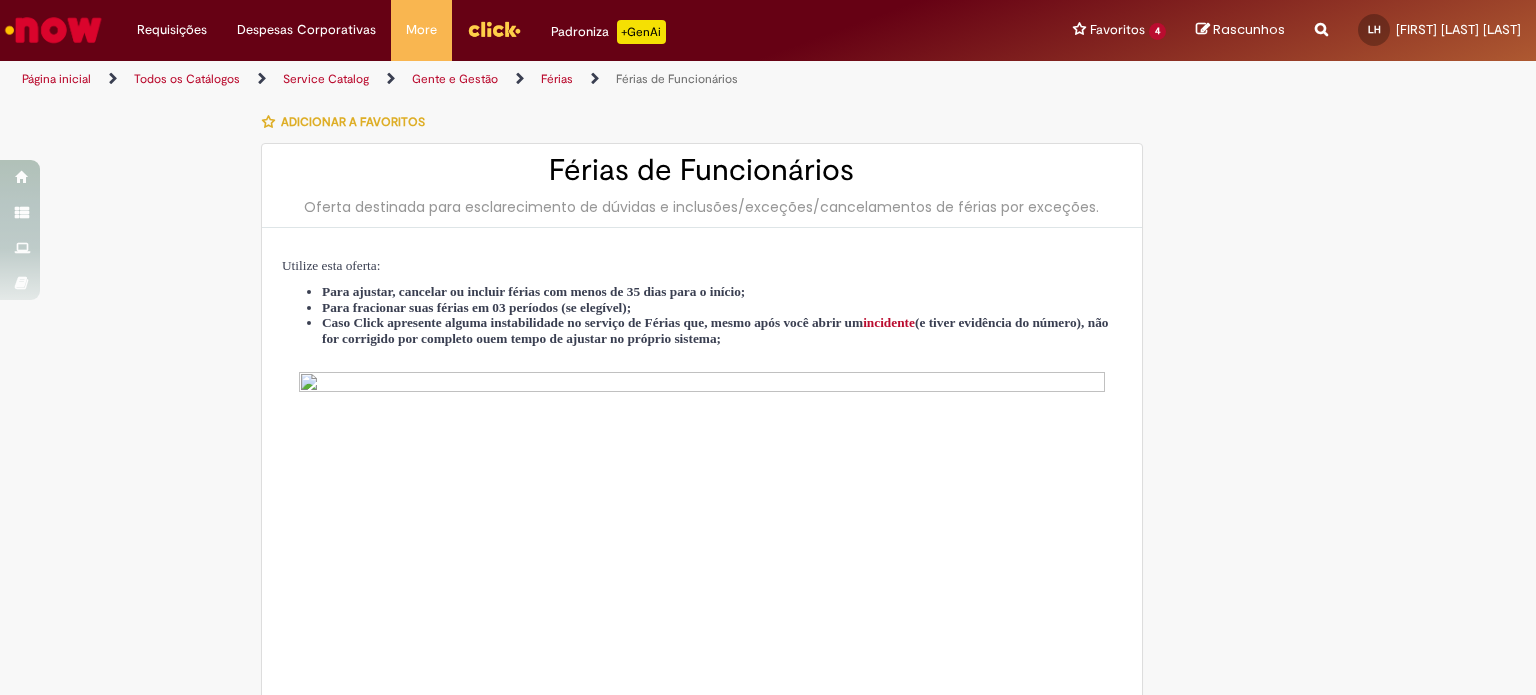 type on "**********" 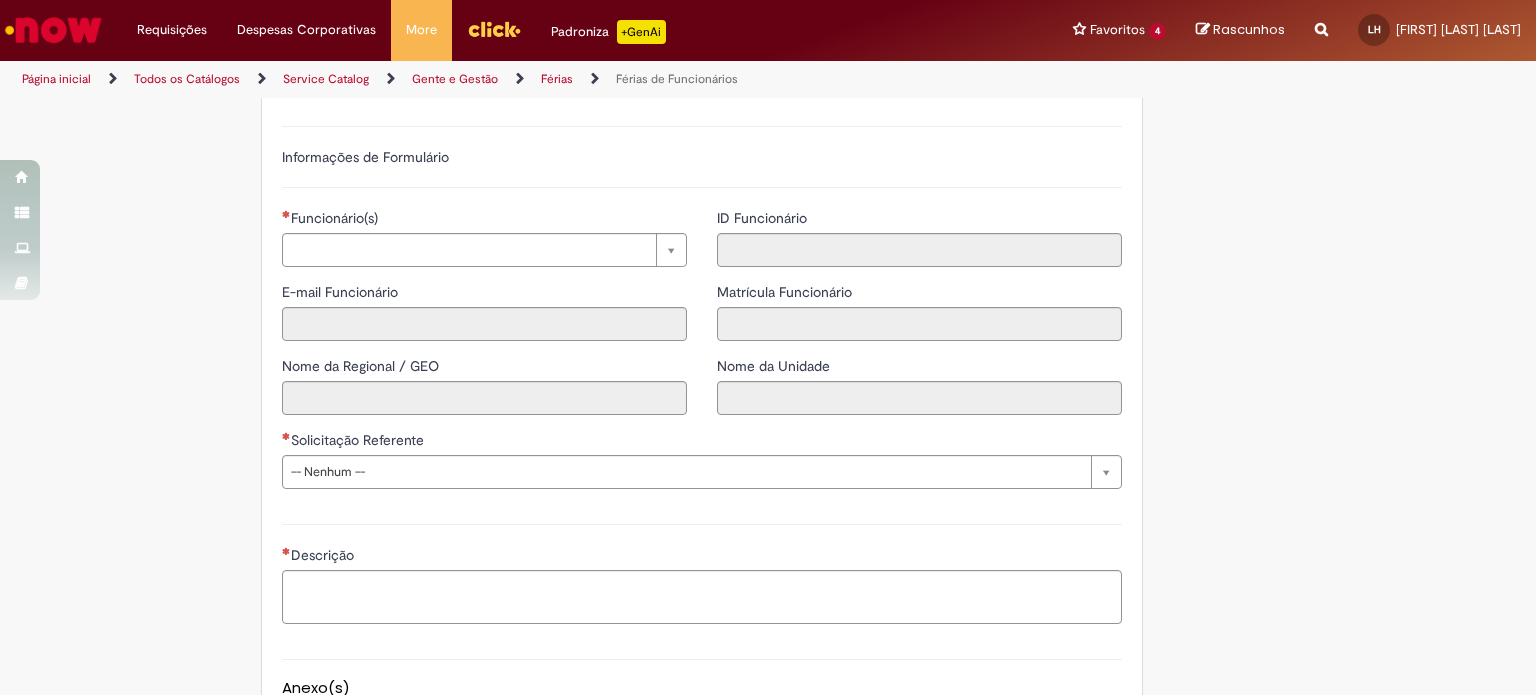 scroll, scrollTop: 1353, scrollLeft: 0, axis: vertical 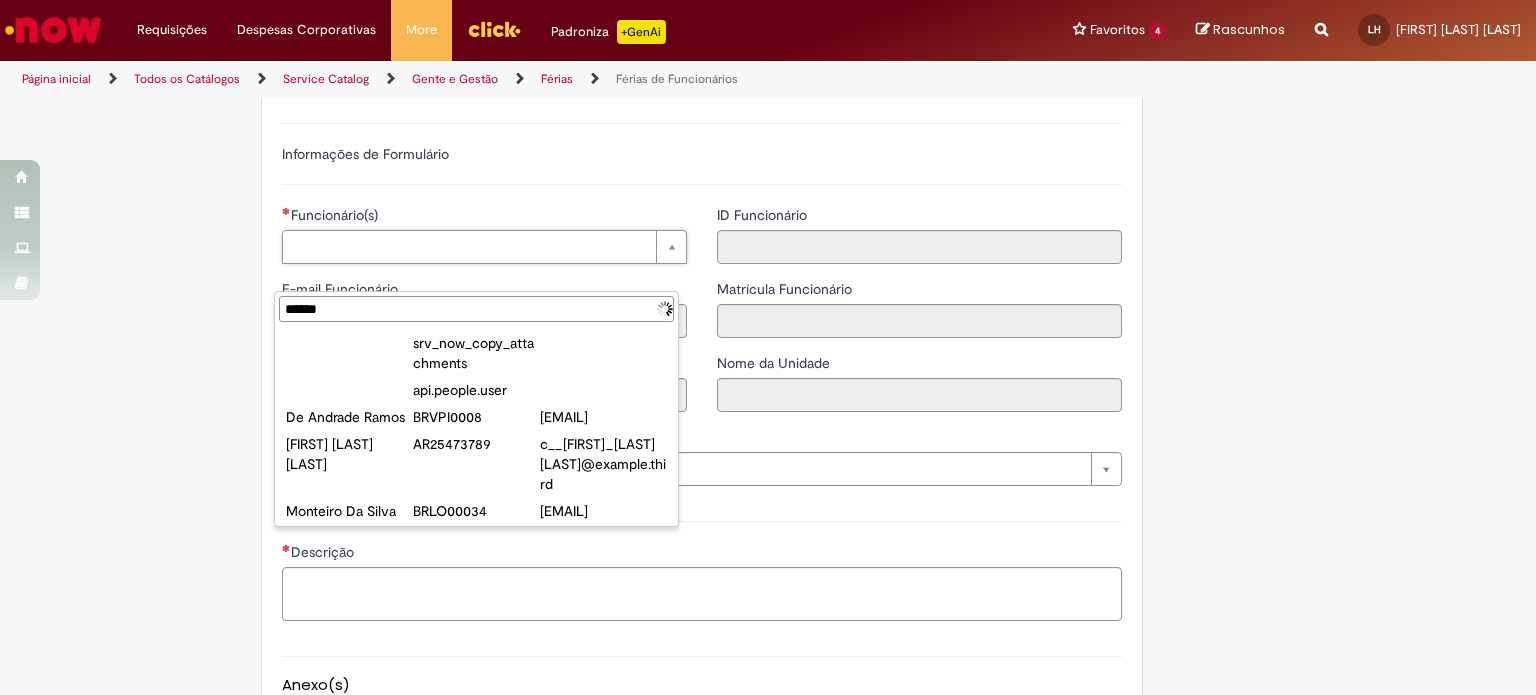 type on "*******" 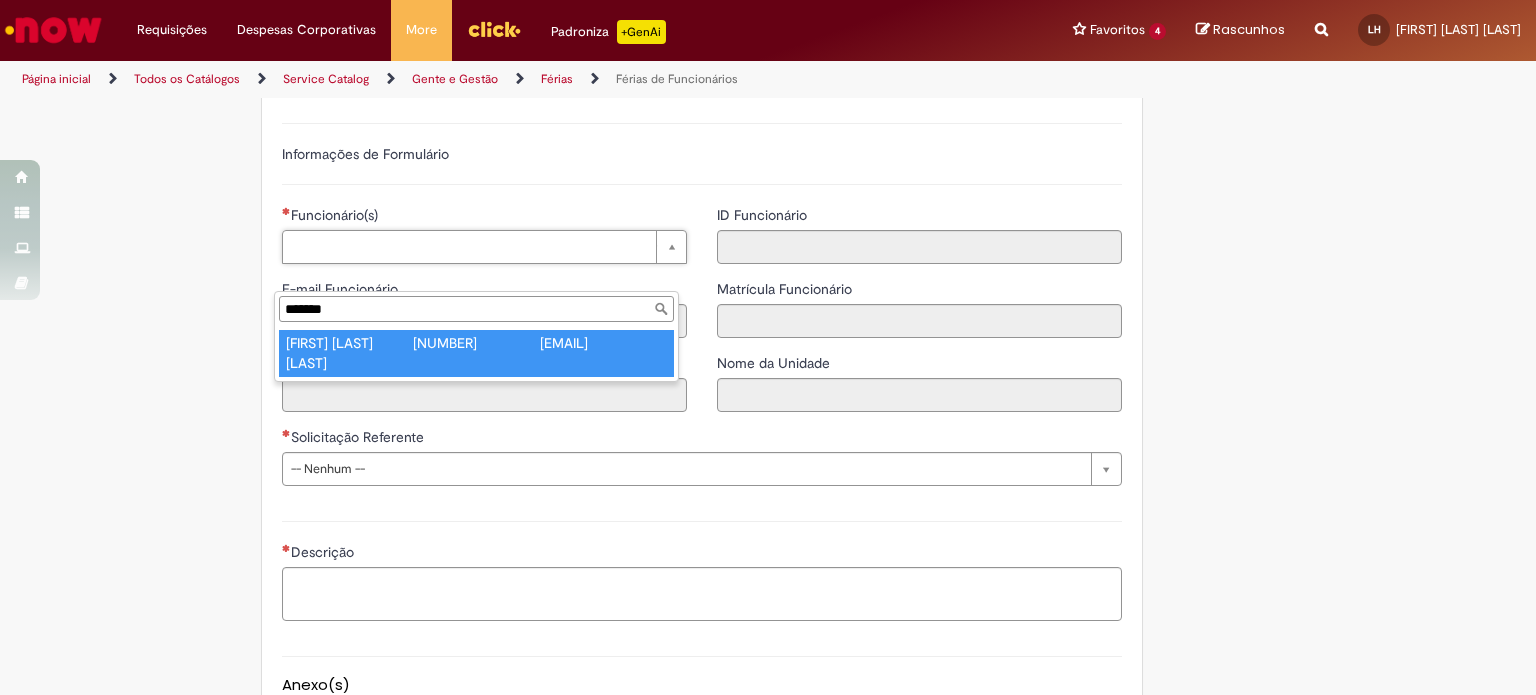type on "**********" 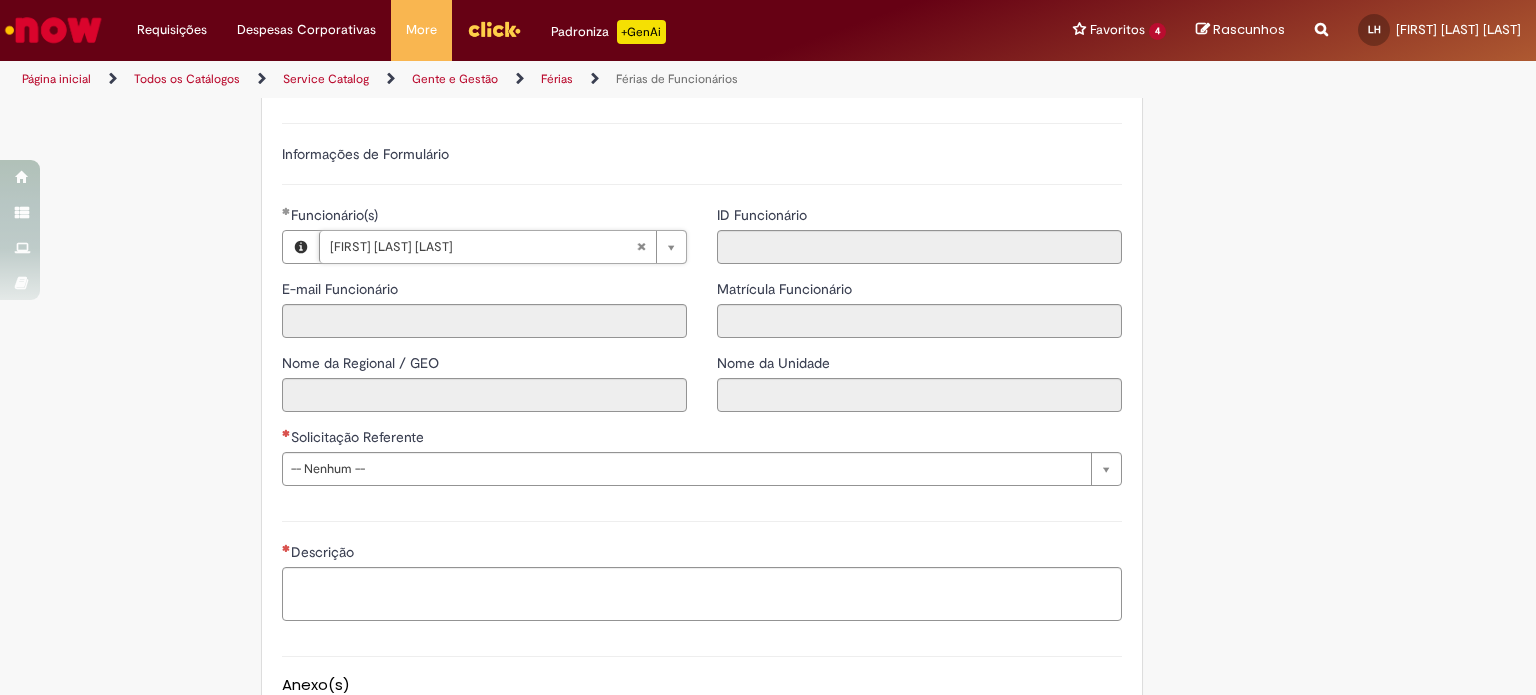 type on "**********" 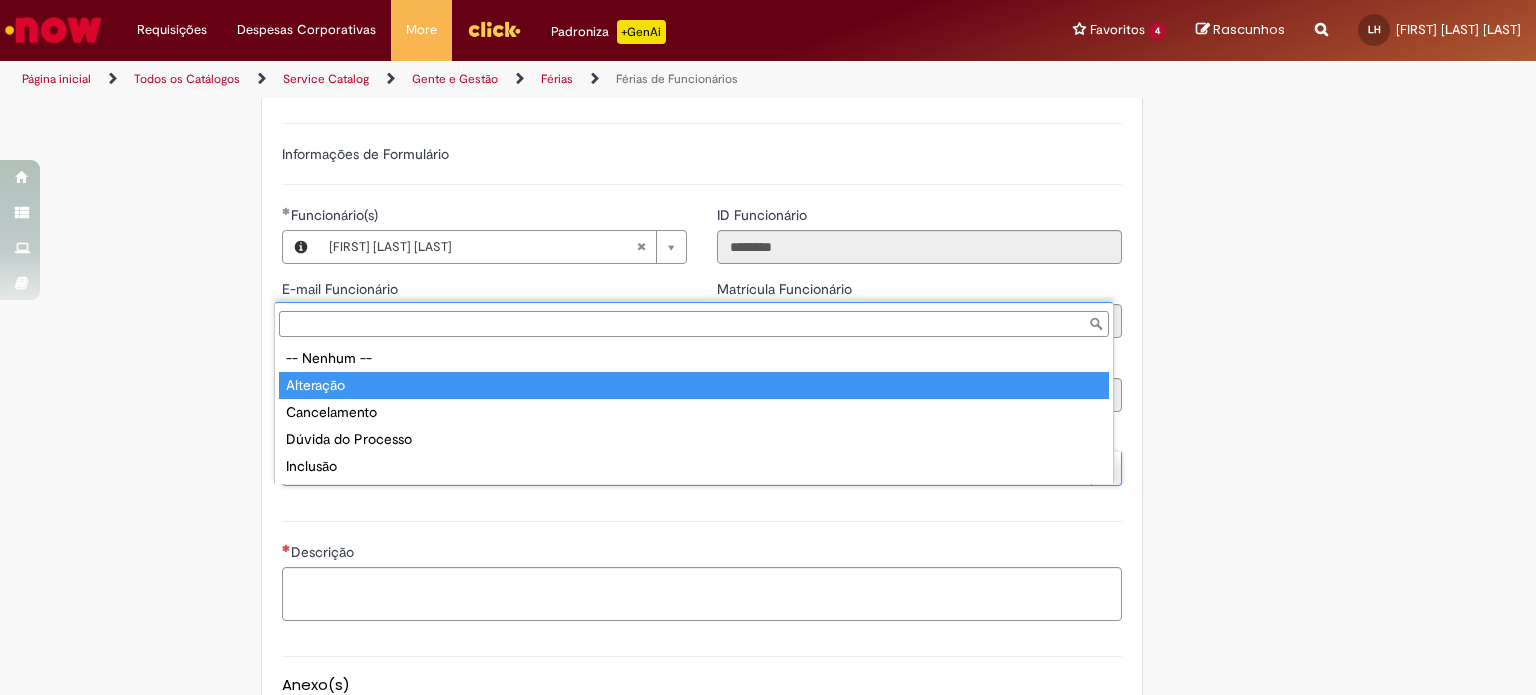 type on "*********" 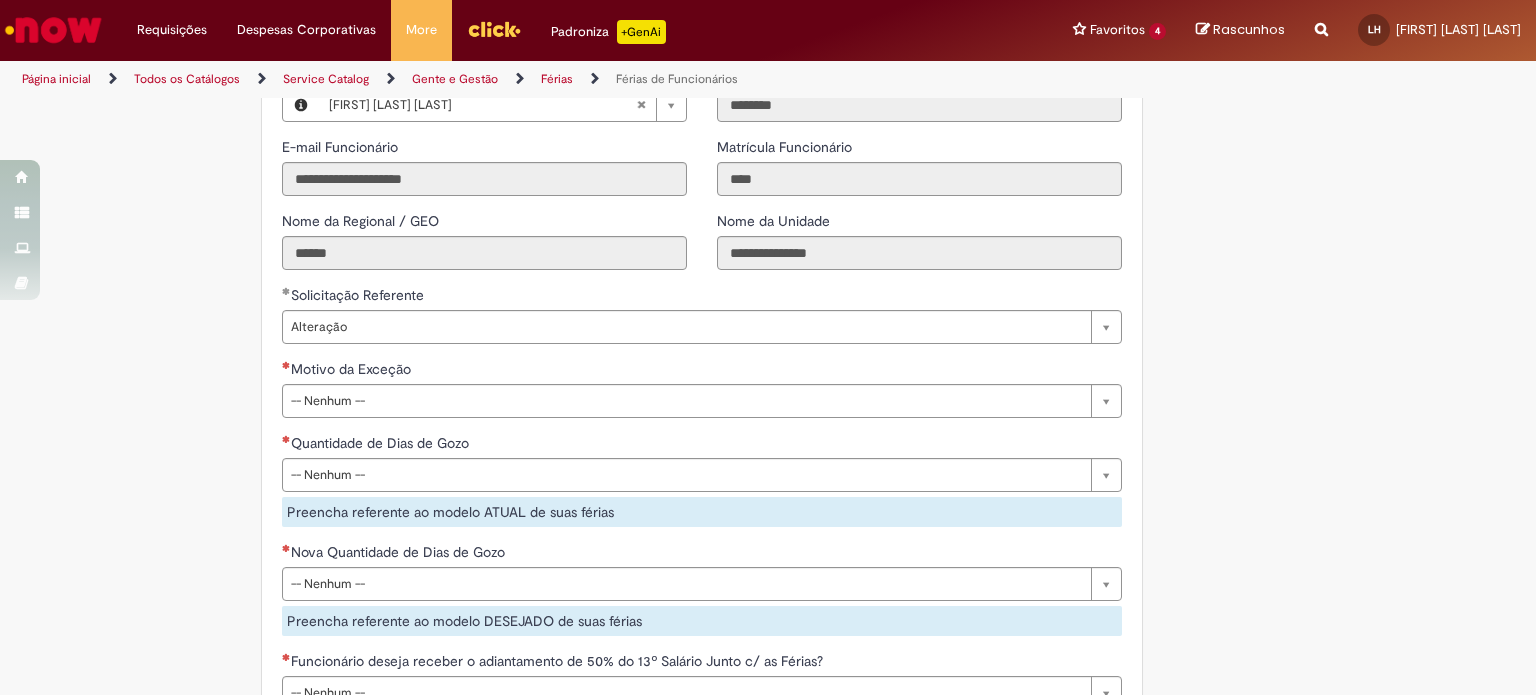 scroll, scrollTop: 1556, scrollLeft: 0, axis: vertical 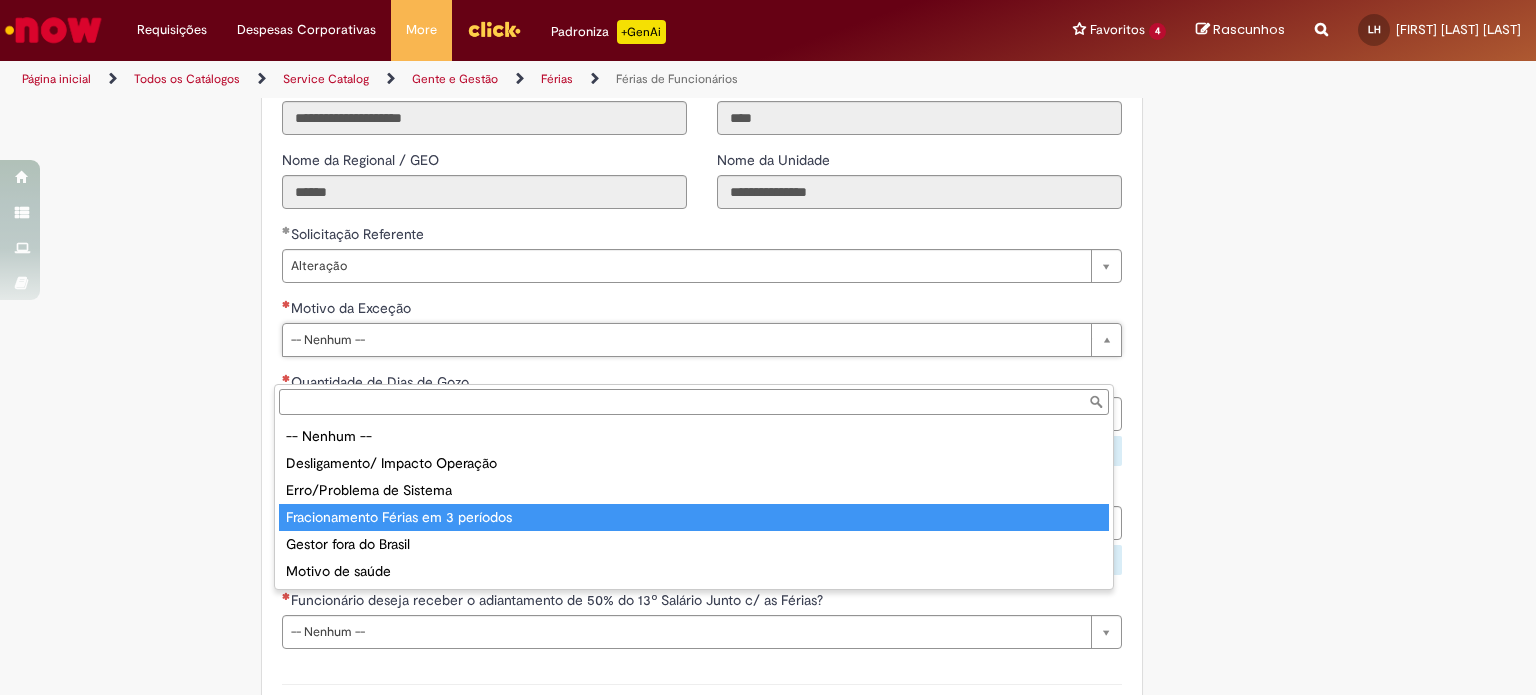 type on "**********" 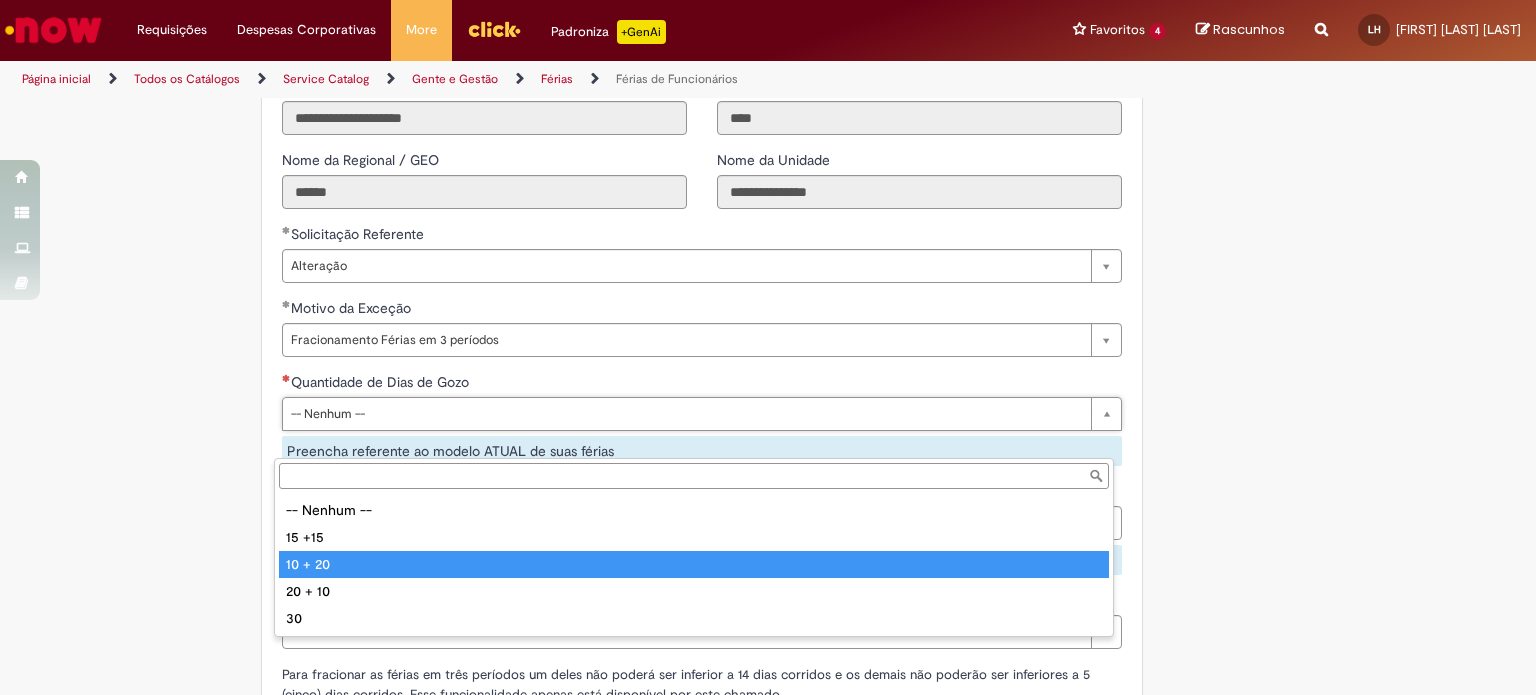type on "*******" 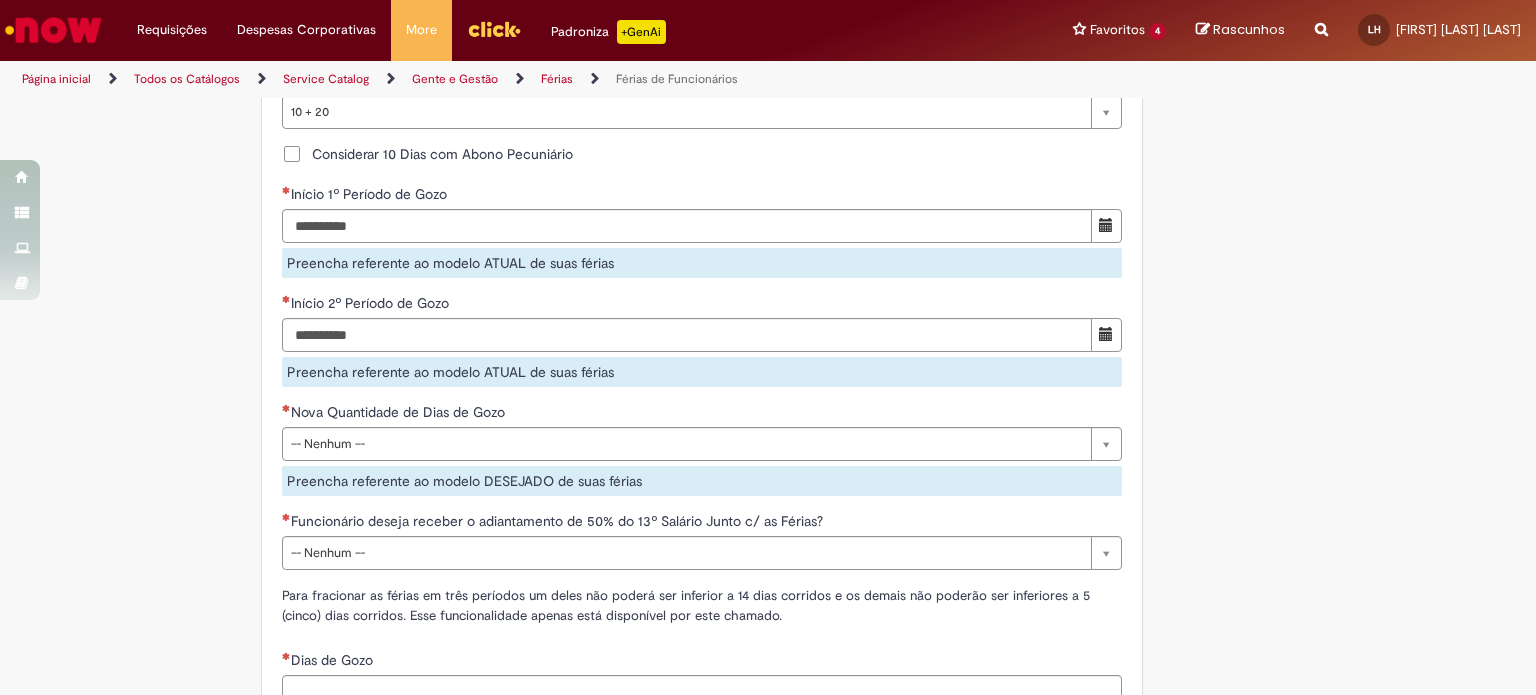 scroll, scrollTop: 1888, scrollLeft: 0, axis: vertical 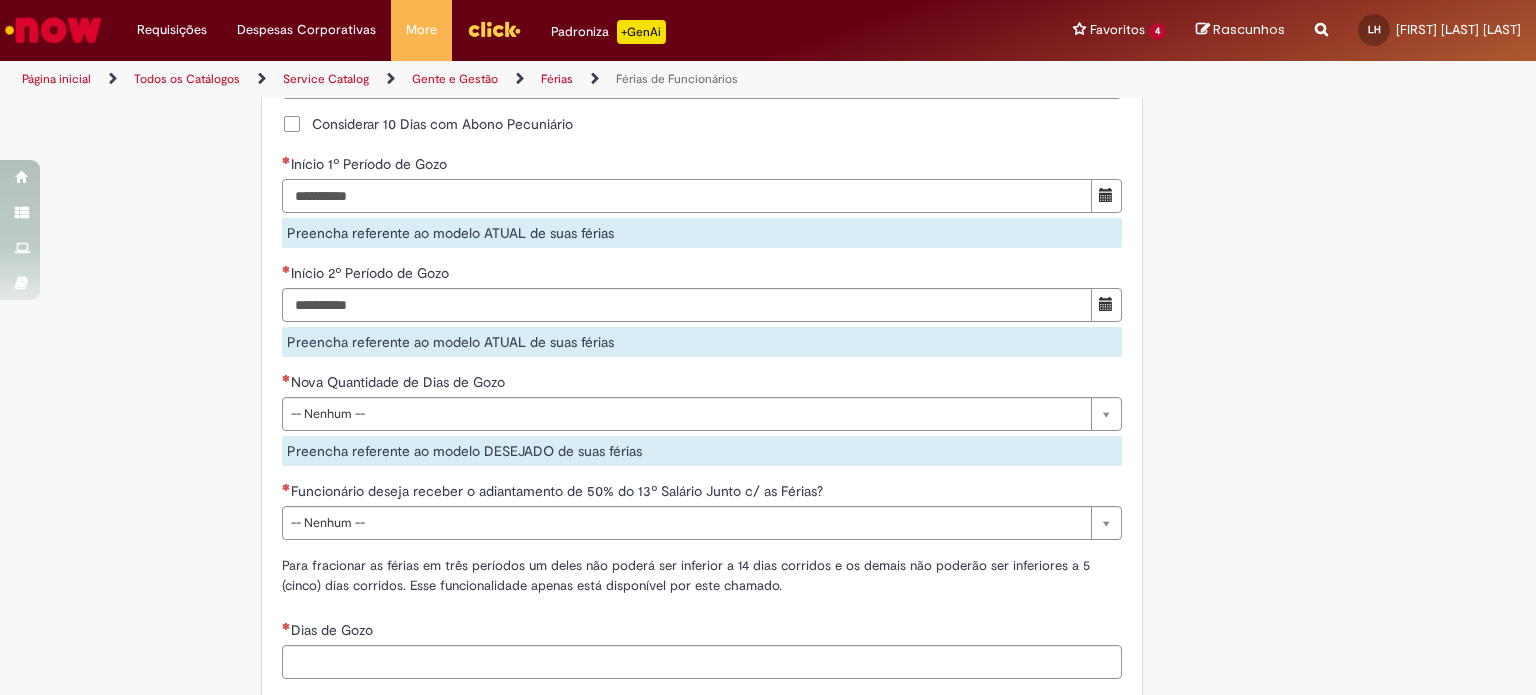 click on "Início 1º Período de Gozo" at bounding box center [687, 196] 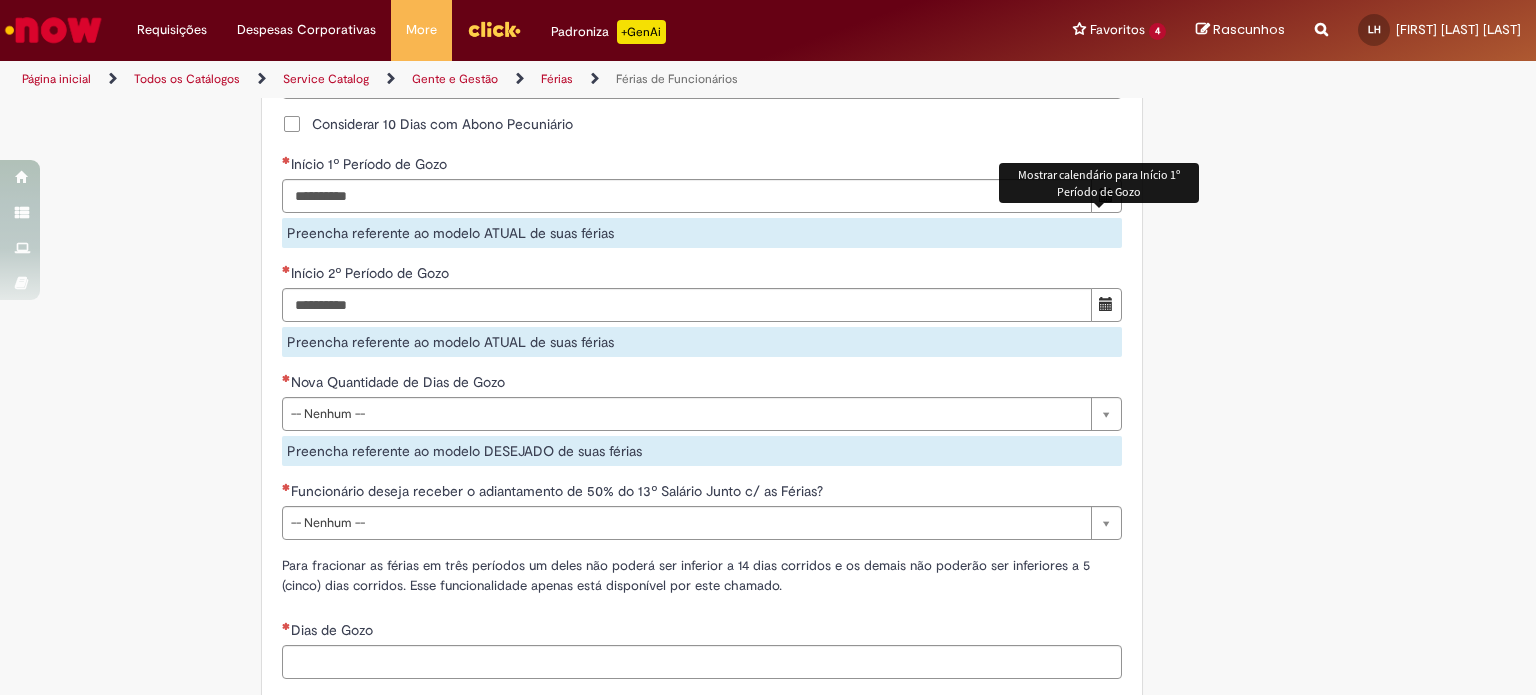 click at bounding box center (1106, 195) 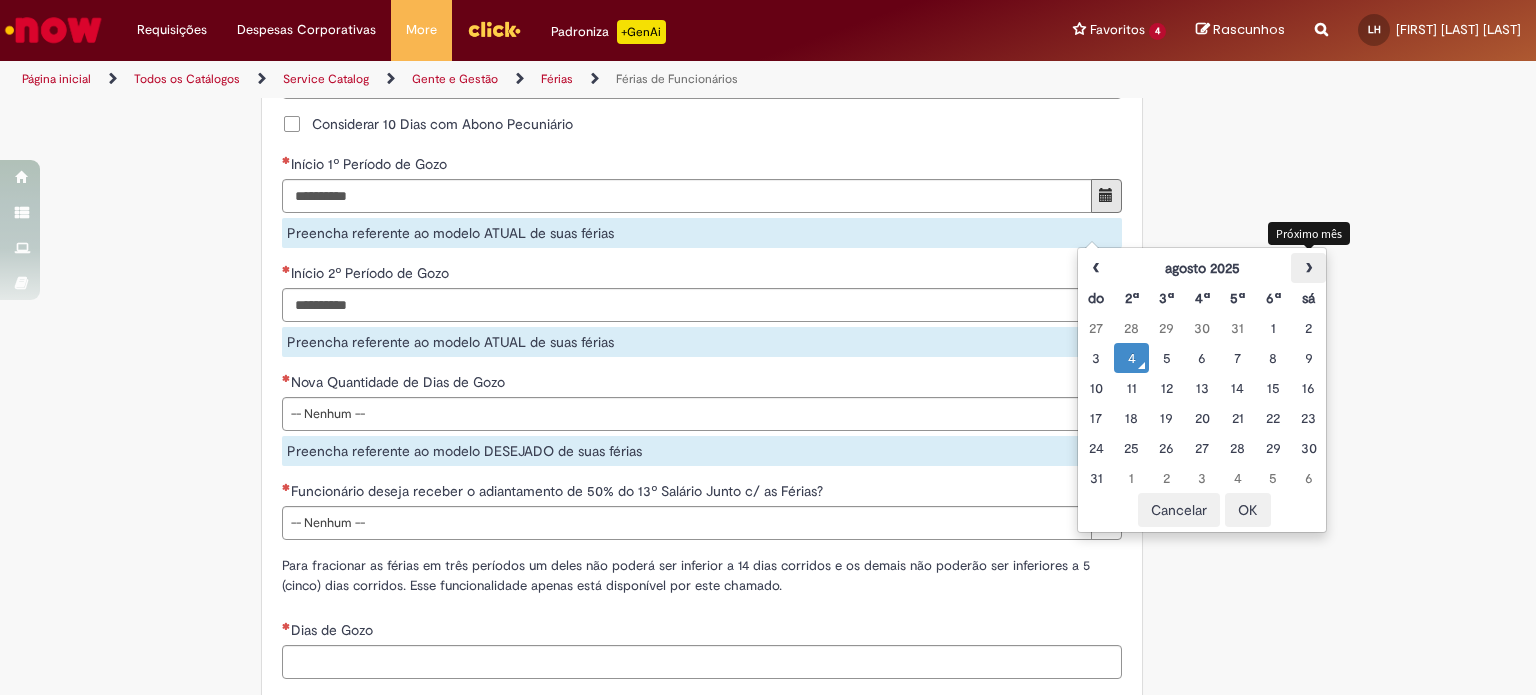 click on "›" at bounding box center (1308, 268) 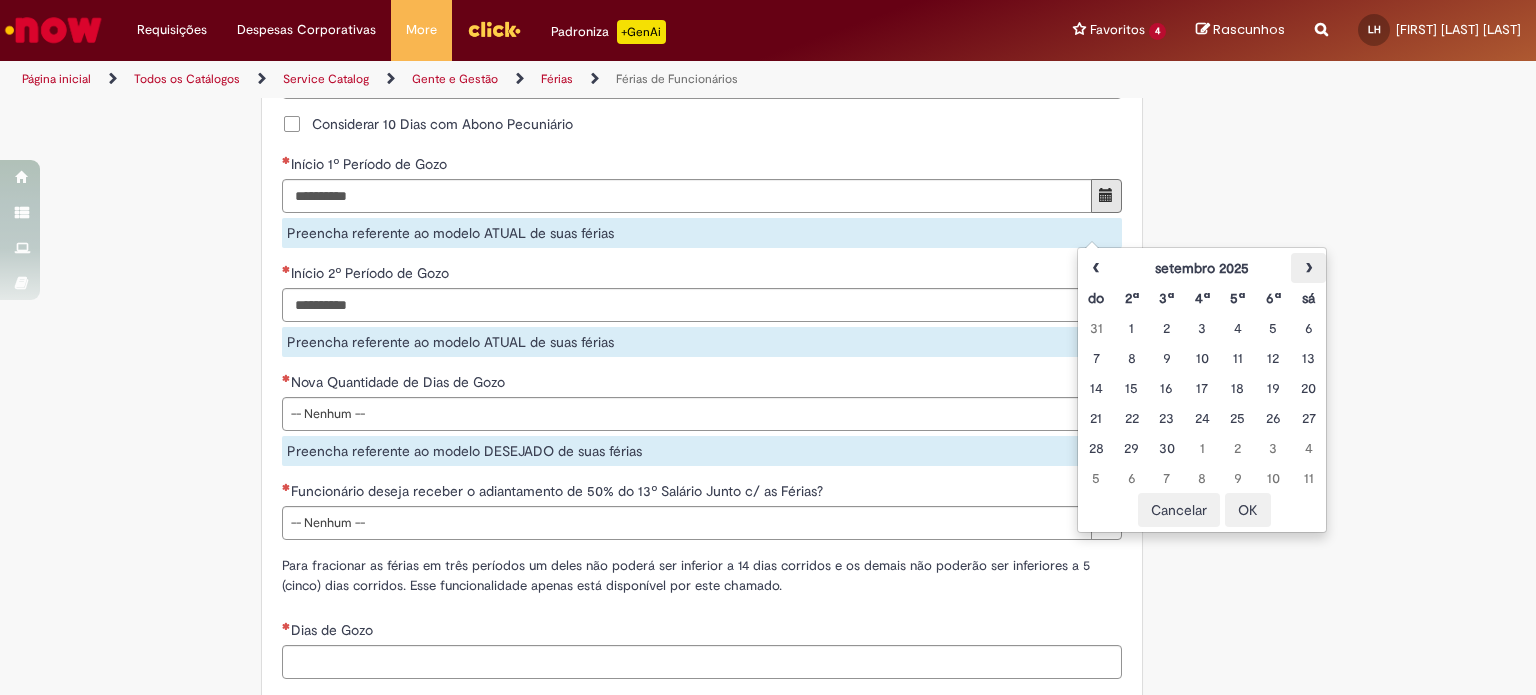 click on "›" at bounding box center [1308, 268] 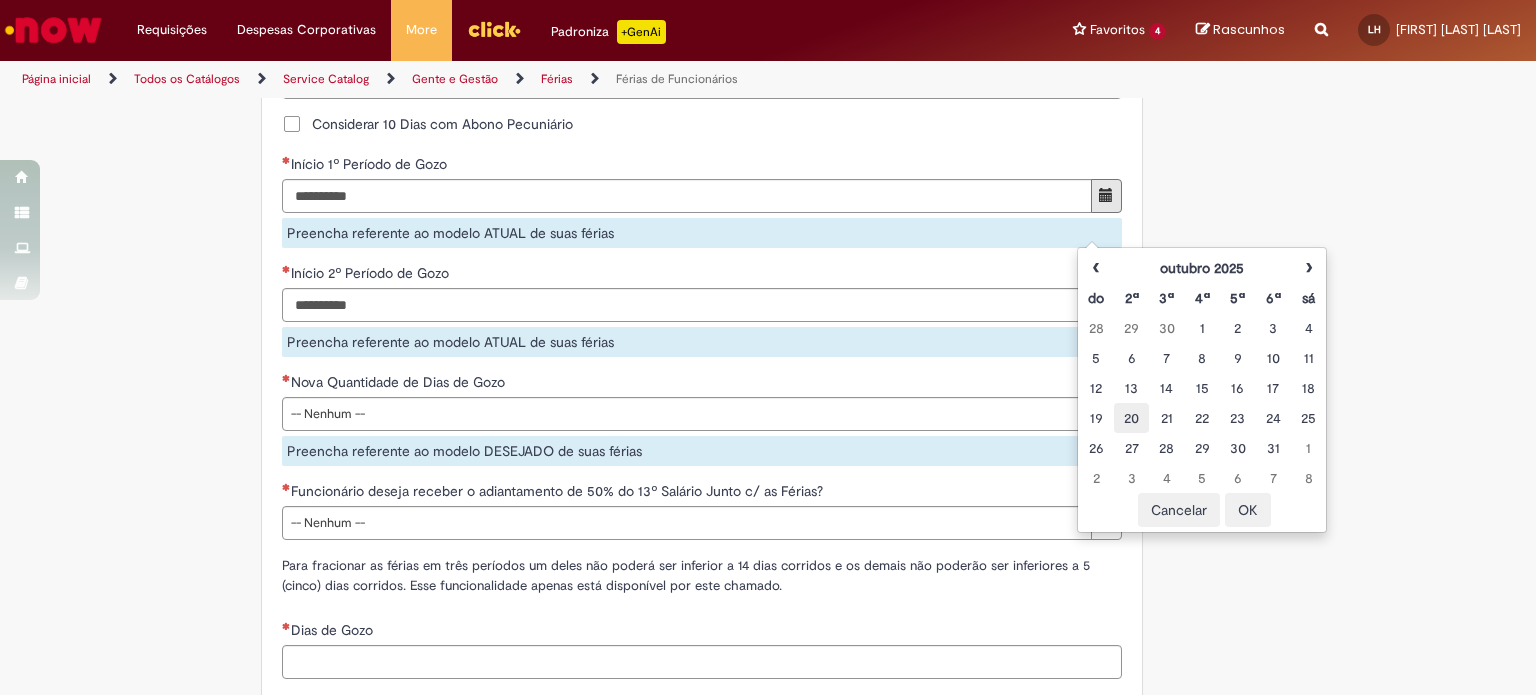 click on "20" at bounding box center (1131, 418) 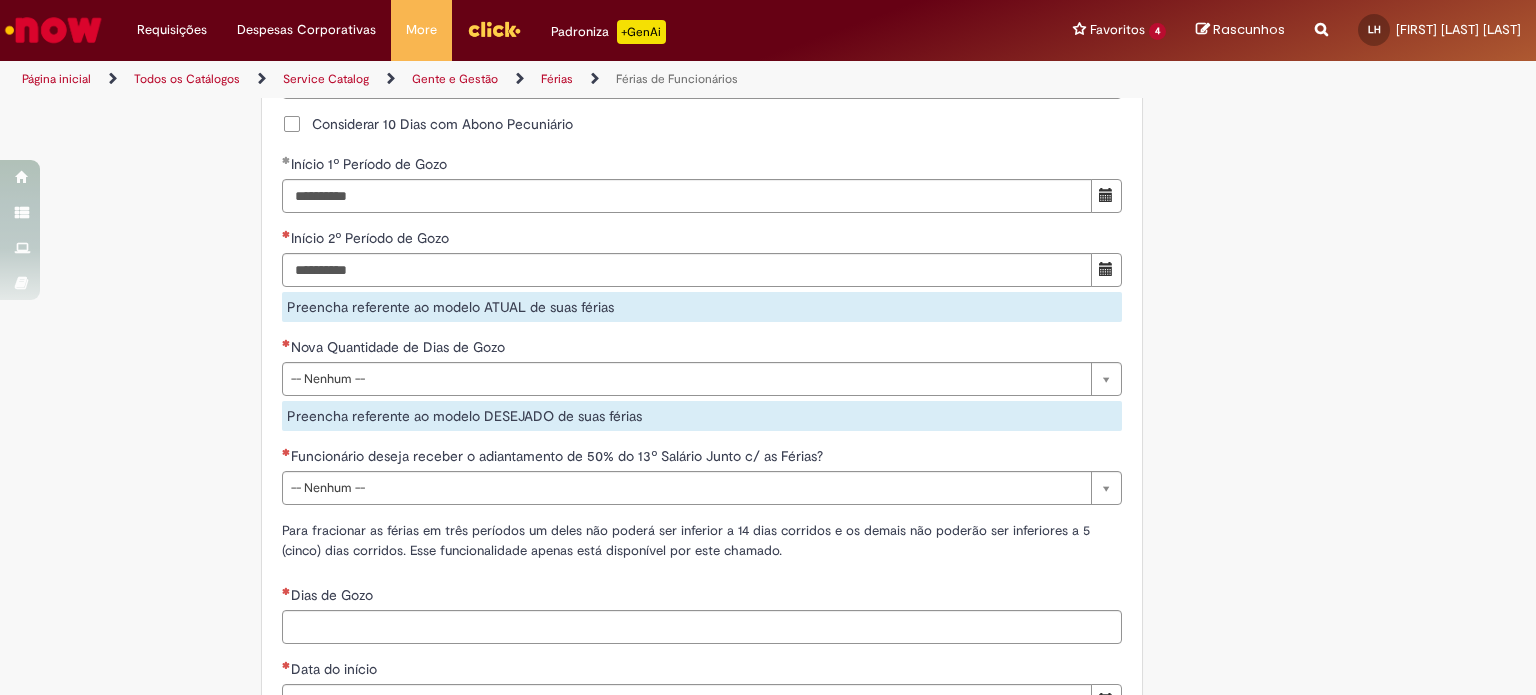 click on "Início 2º Período de Gozo Preencha referente ao modelo ATUAL de suas férias" at bounding box center [702, 275] 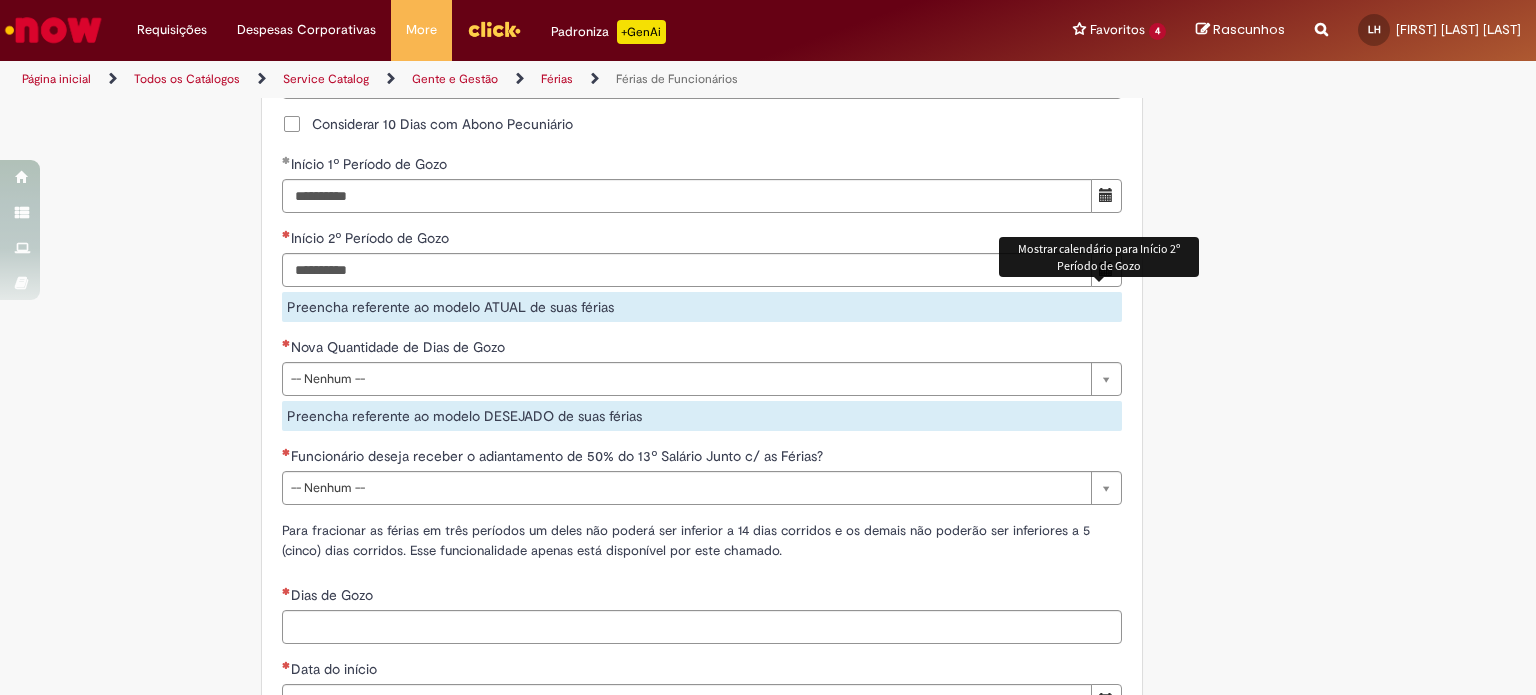 click at bounding box center [1106, 269] 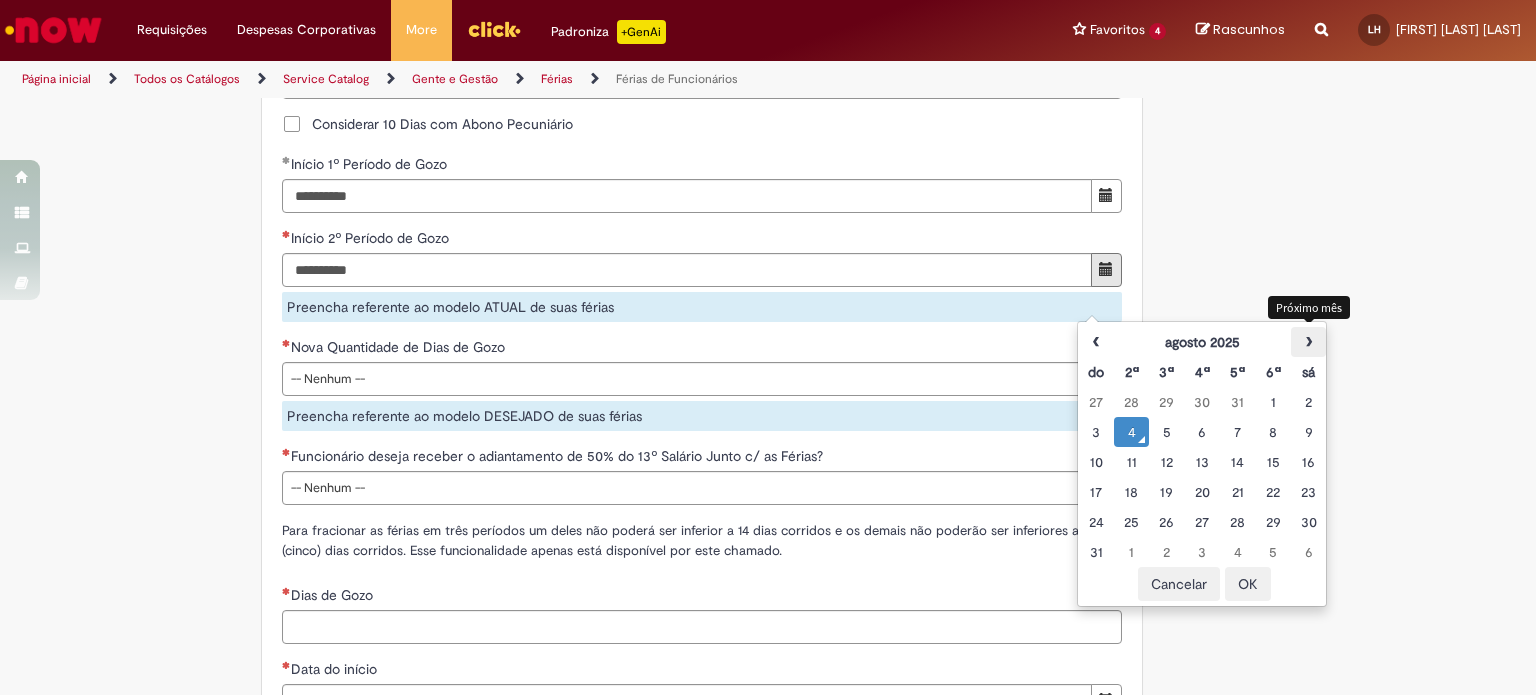 click on "›" at bounding box center [1308, 342] 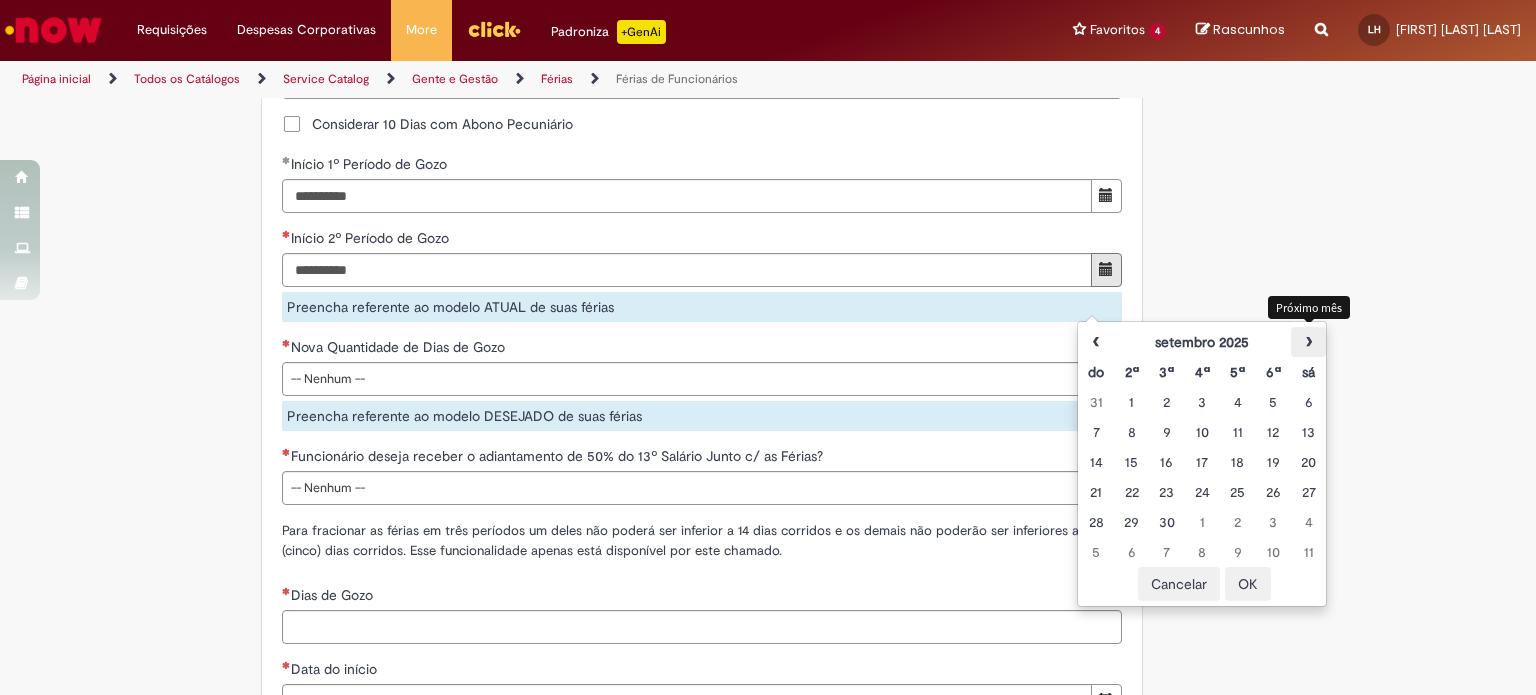 click on "›" at bounding box center (1308, 342) 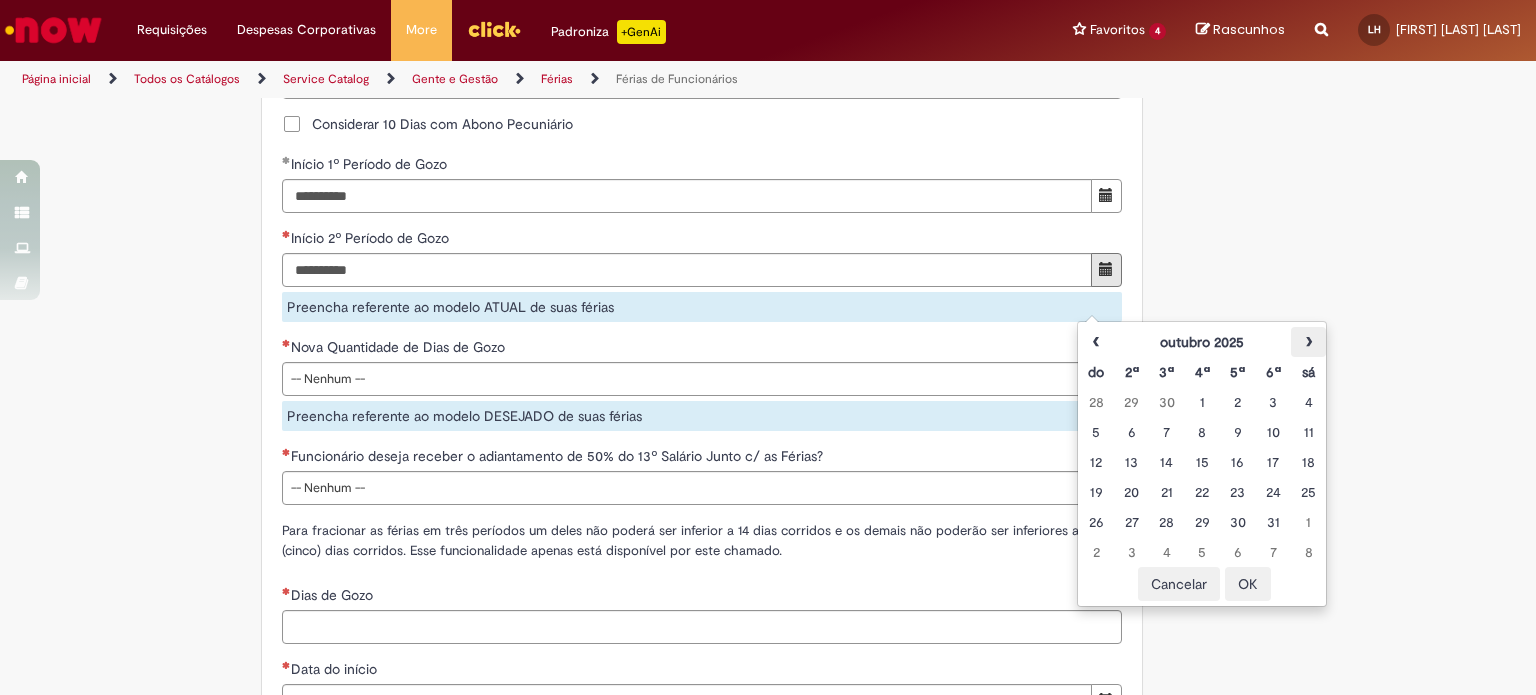 click on "›" at bounding box center (1308, 342) 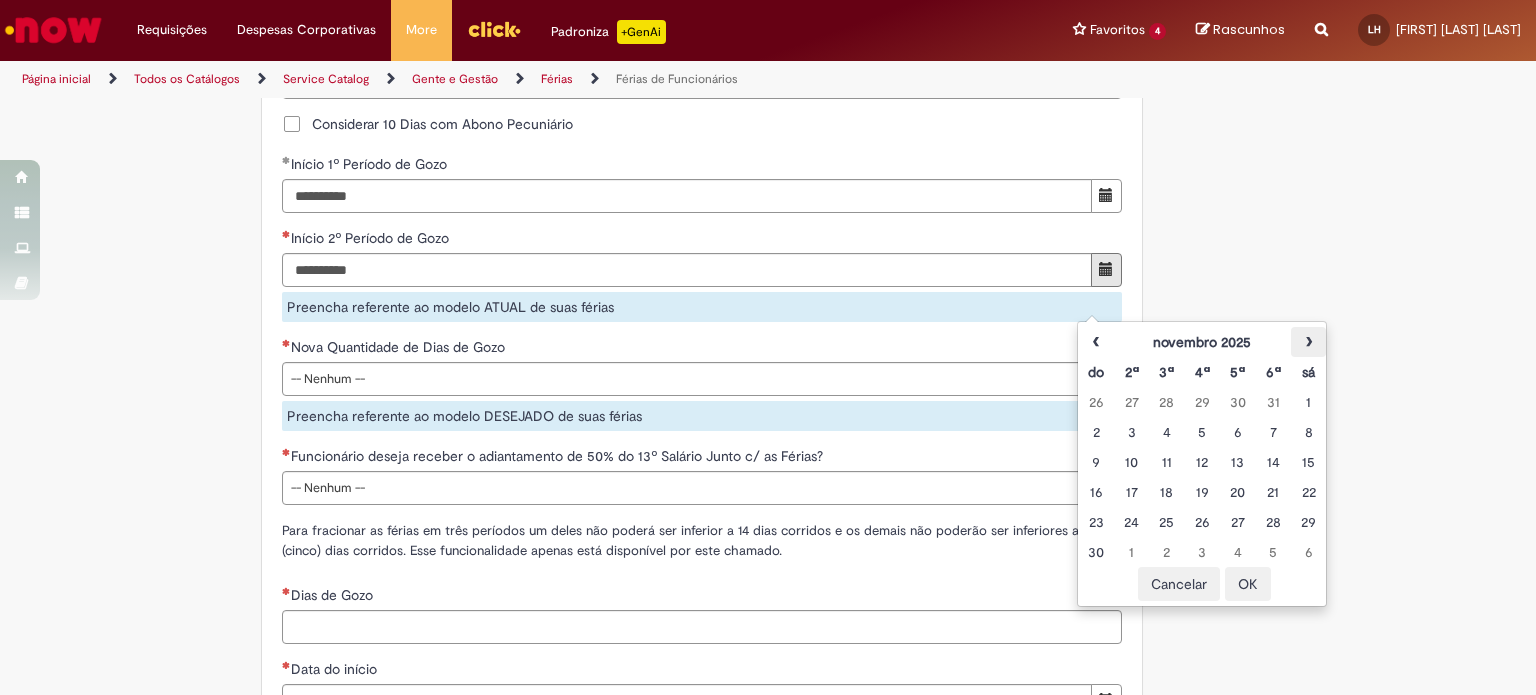 click on "›" at bounding box center (1308, 342) 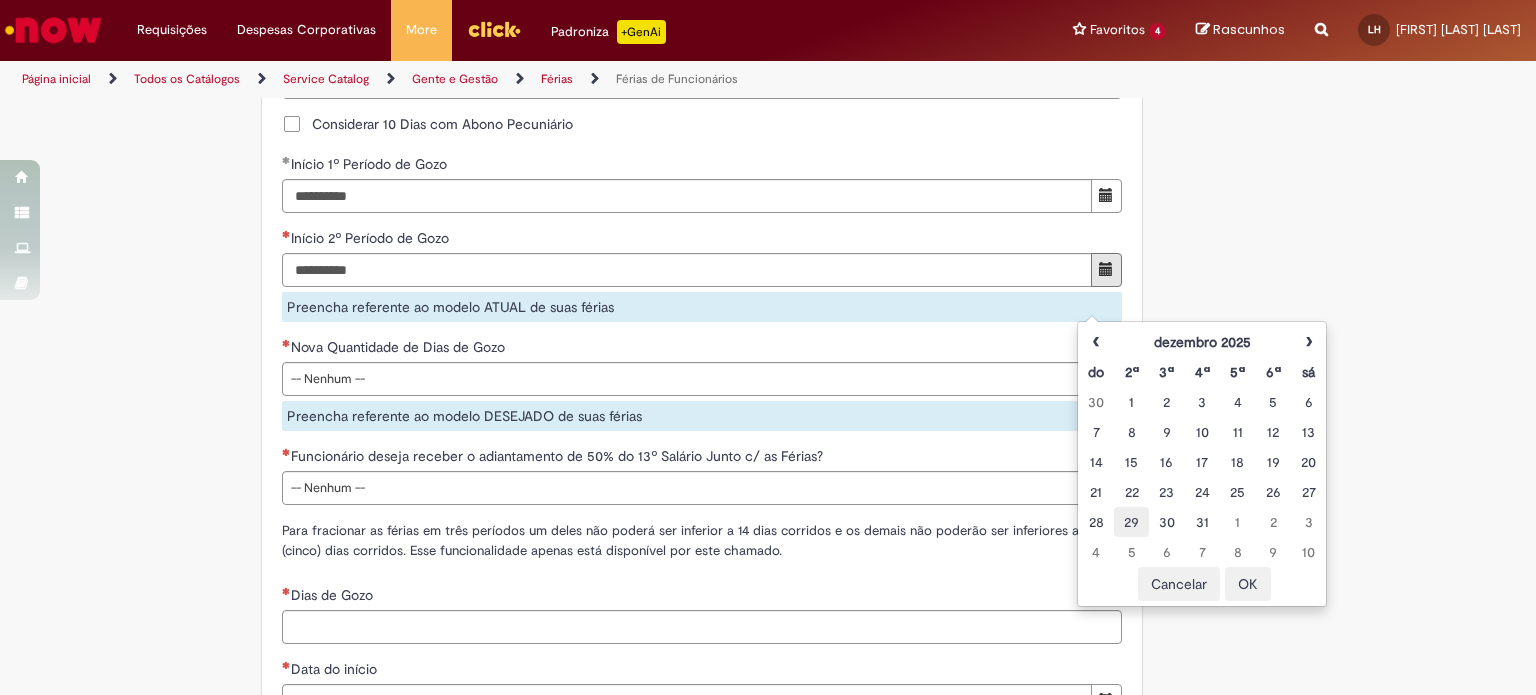 click on "29" at bounding box center [1131, 522] 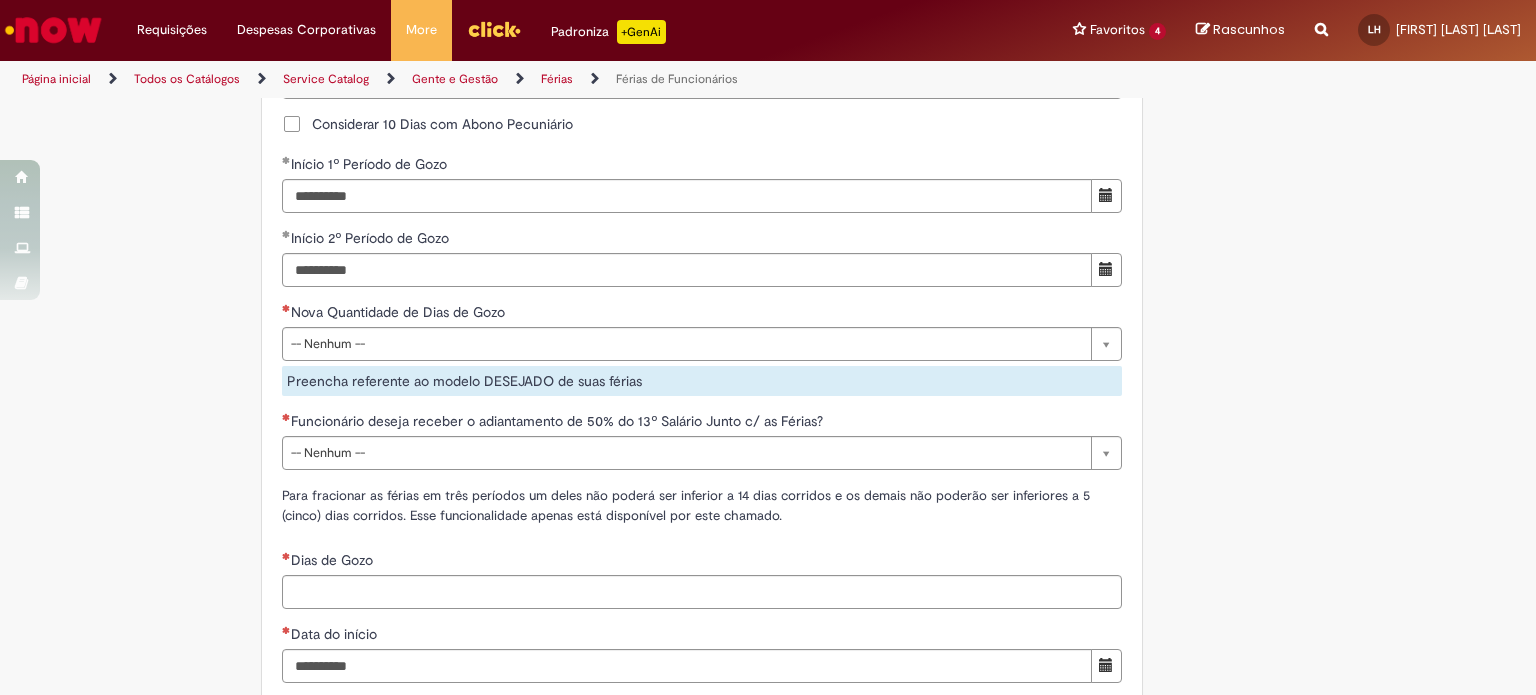 click on "Tire dúvidas com LupiAssist    +GenAI
Oi! Eu sou LupiAssist, uma Inteligência Artificial Generativa em constante aprendizado   Meu conteúdo é monitorado para trazer uma melhor experiência
Dúvidas comuns:
Só mais um instante, estou consultando nossas bases de conhecimento  e escrevendo a melhor resposta pra você!
Title
Lorem ipsum dolor sit amet    Fazer uma nova pergunta
Gerei esta resposta utilizando IA Generativa em conjunto com os nossos padrões. Em caso de divergência, os documentos oficiais prevalecerão.
Saiba mais em:
Ou ligue para:
E aí, te ajudei?
Sim, obrigado!" at bounding box center (768, -54) 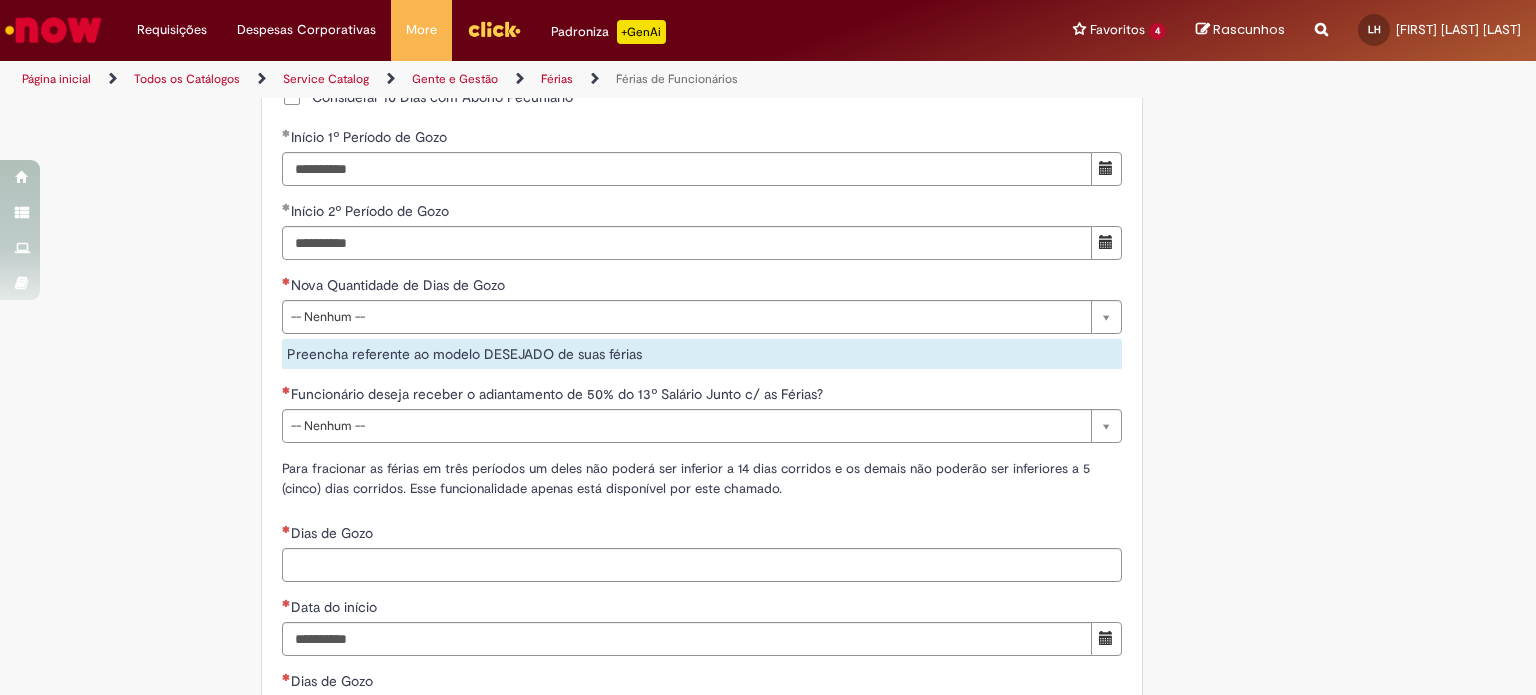 scroll, scrollTop: 1909, scrollLeft: 0, axis: vertical 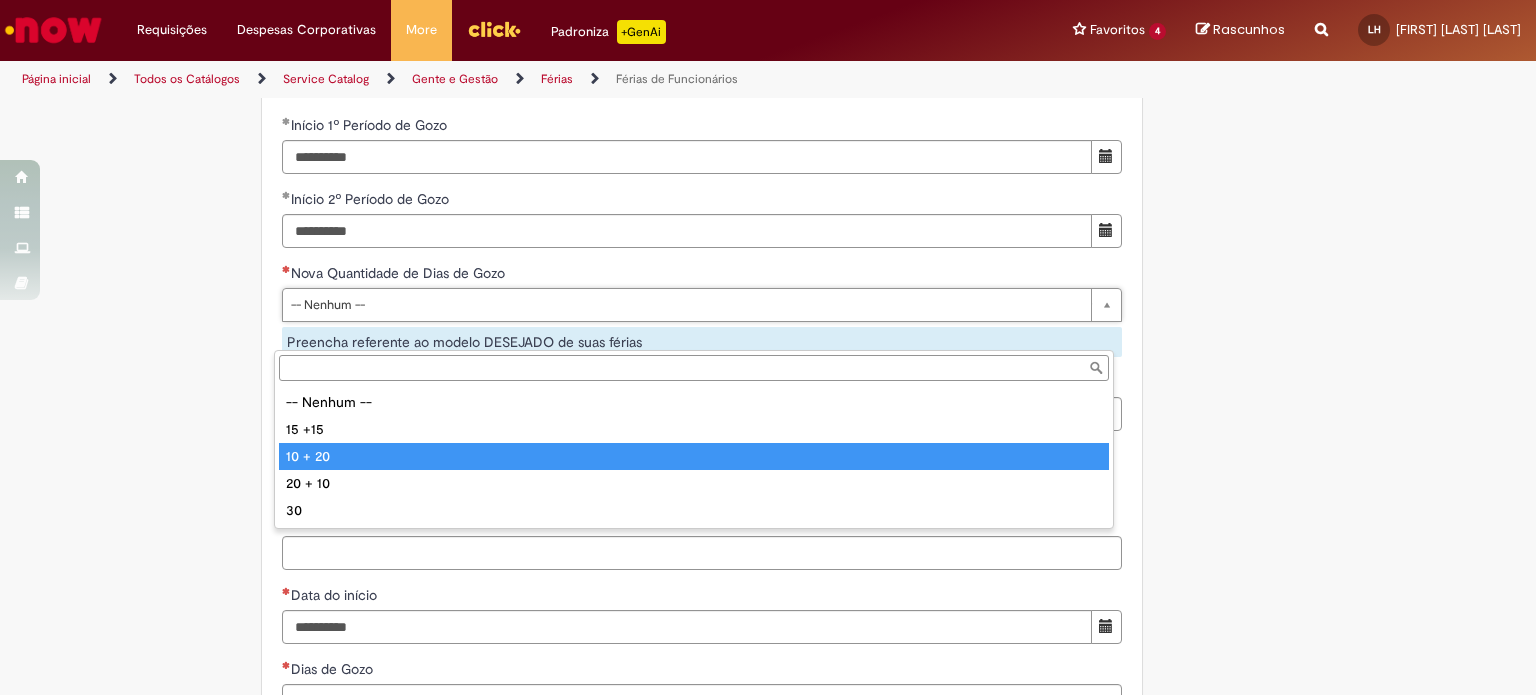 type on "*******" 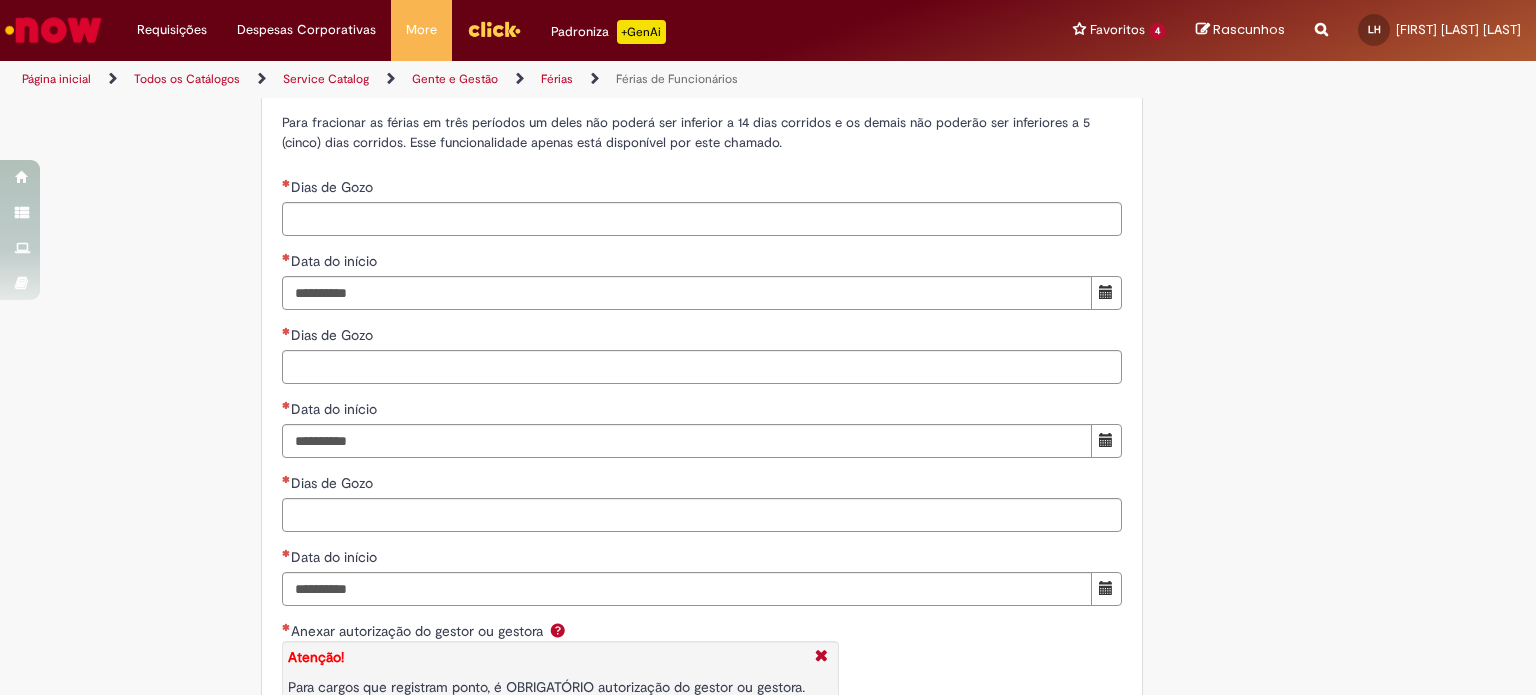 scroll, scrollTop: 2448, scrollLeft: 0, axis: vertical 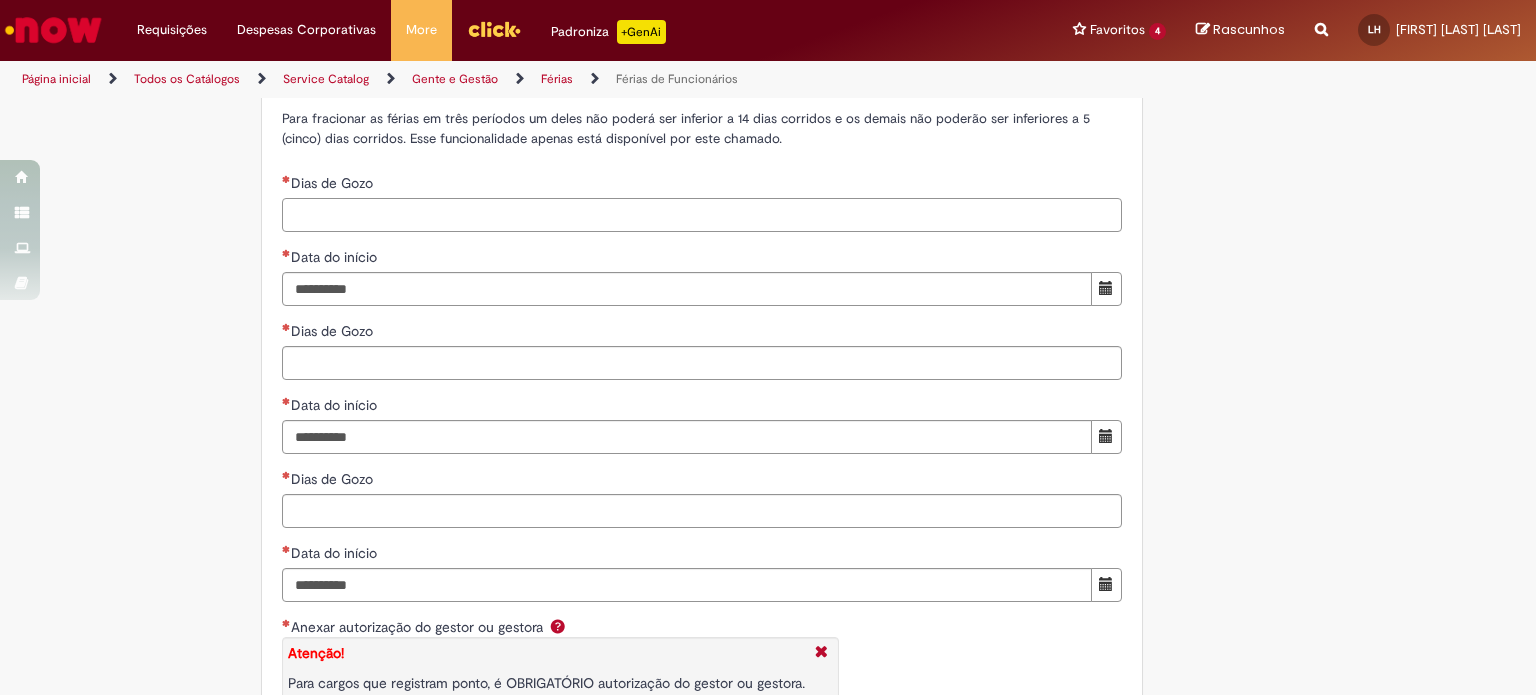 click on "Dias de Gozo" at bounding box center [702, 215] 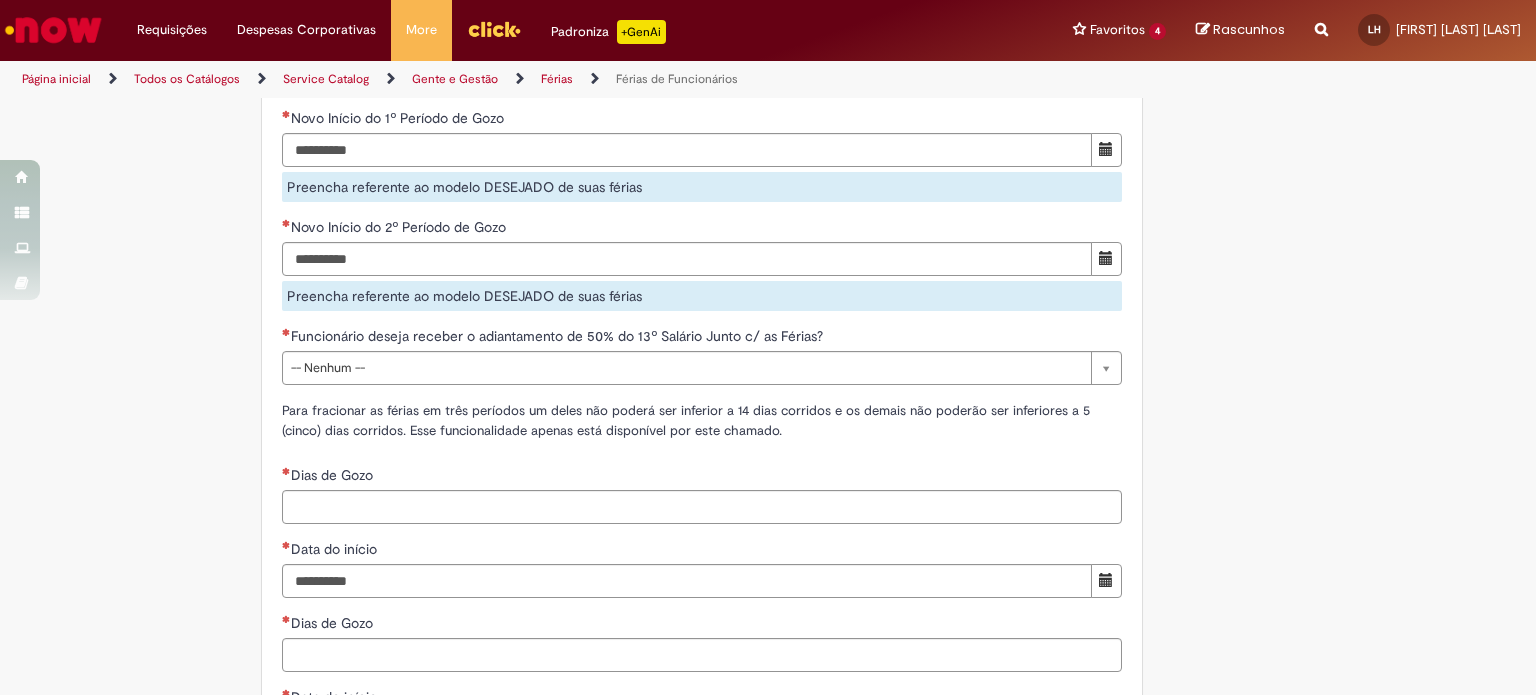 scroll, scrollTop: 2161, scrollLeft: 0, axis: vertical 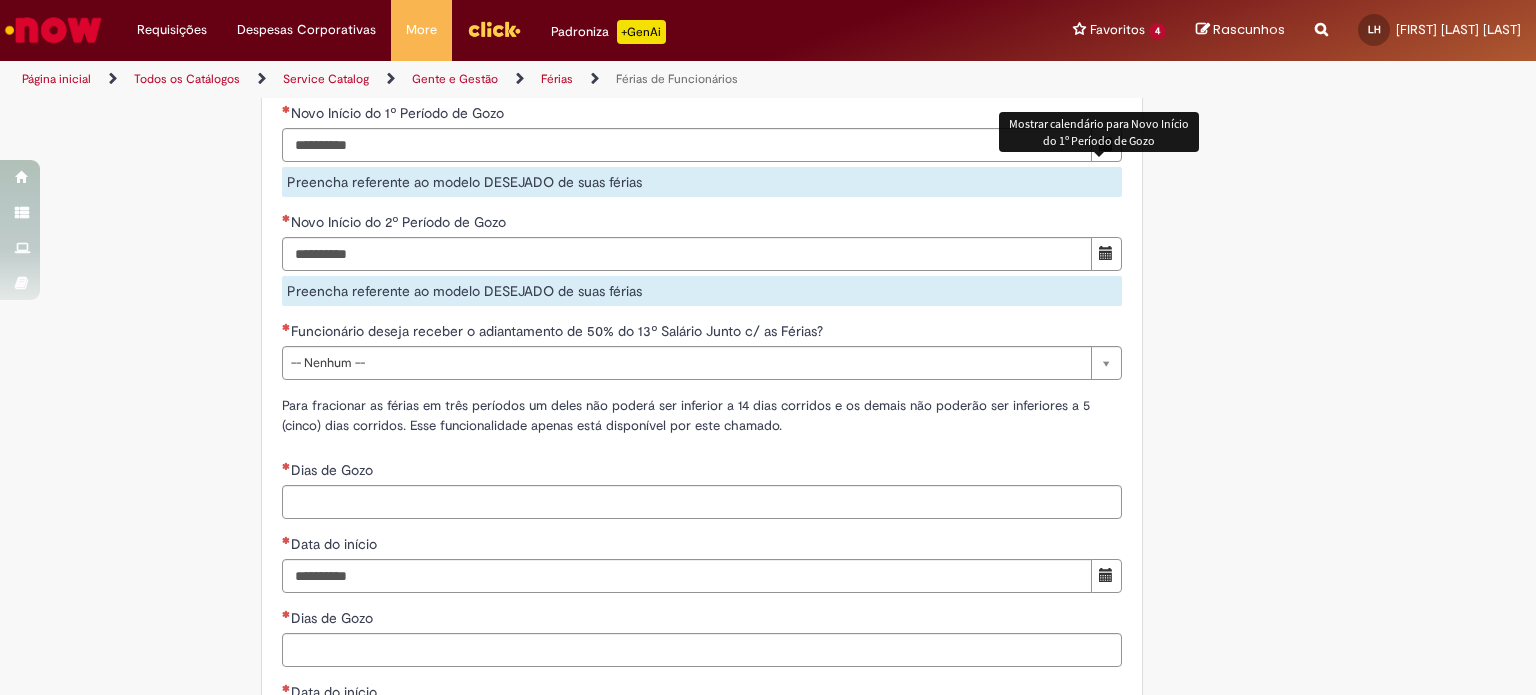 click at bounding box center [1106, 145] 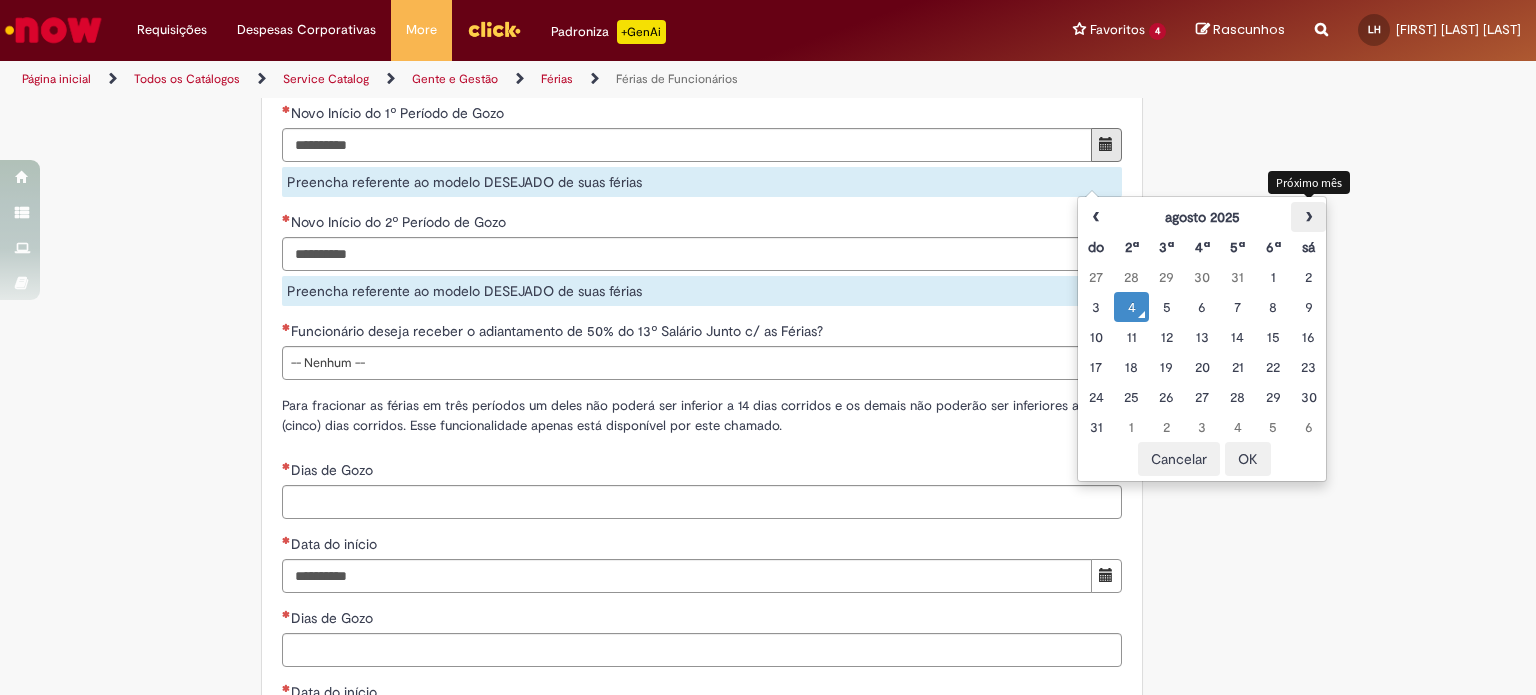 click on "›" at bounding box center [1308, 217] 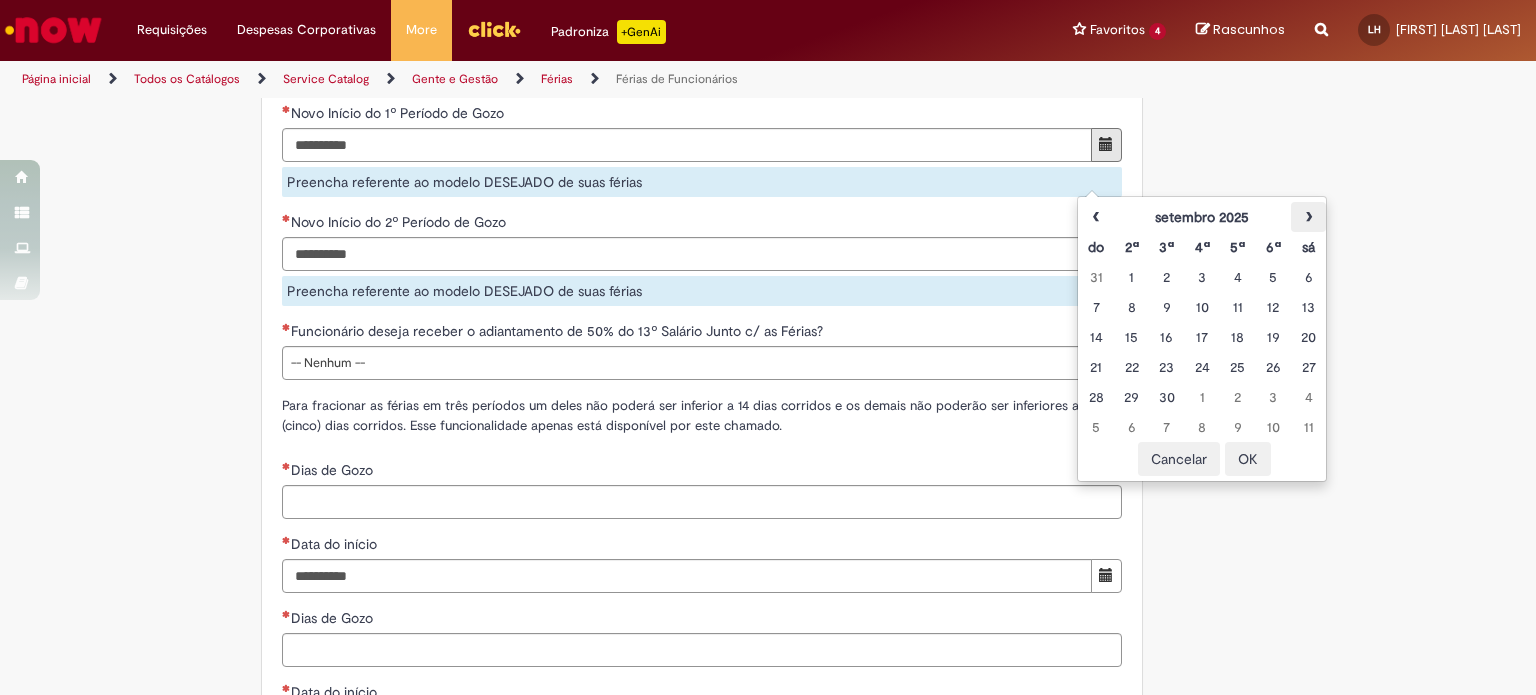 click on "›" at bounding box center [1308, 217] 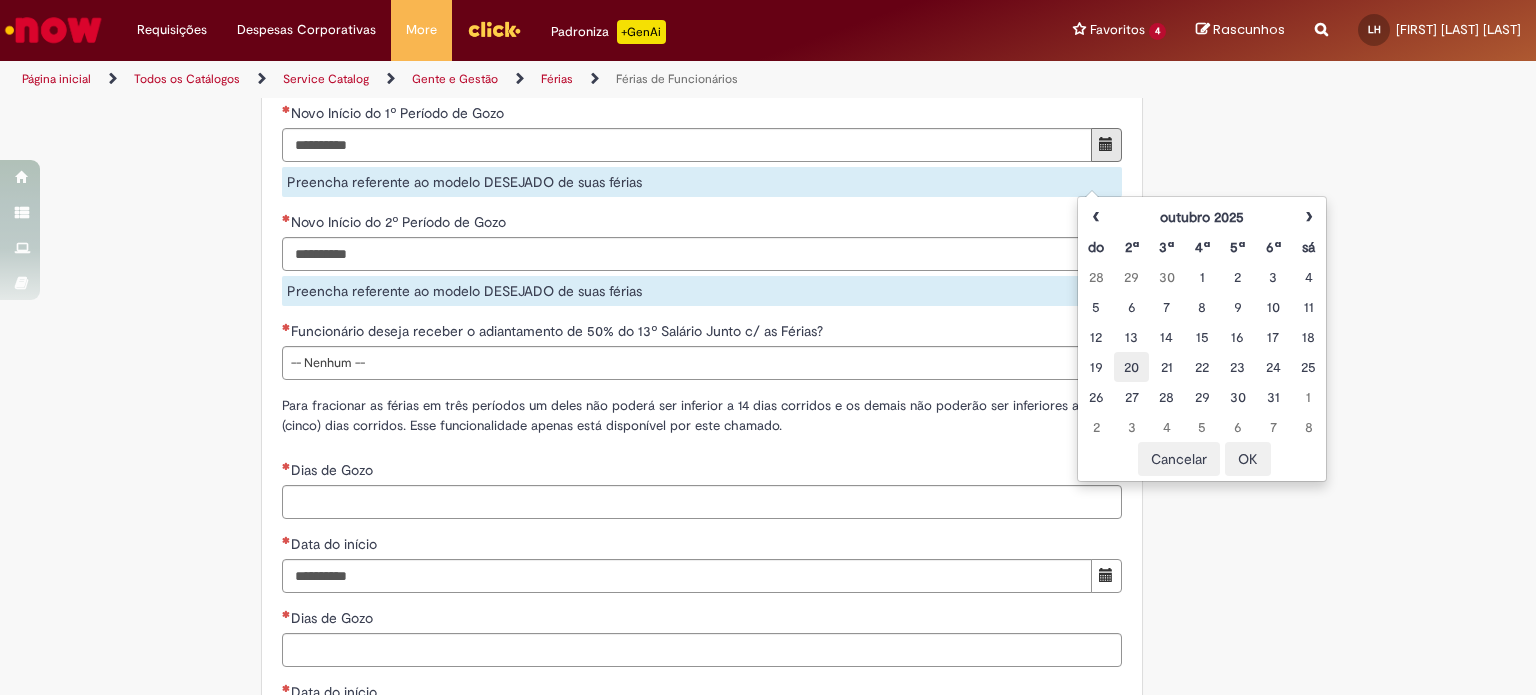 click on "20" at bounding box center (1131, 367) 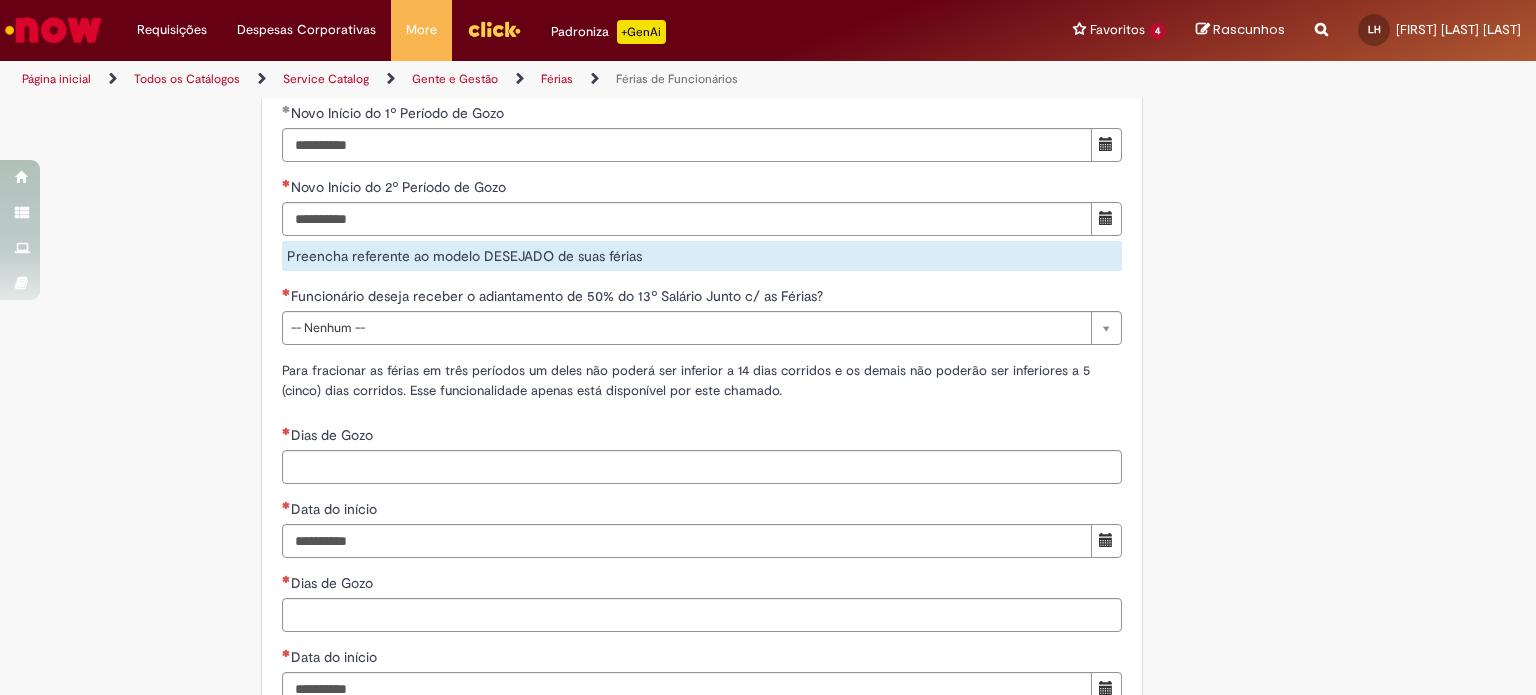 click on "Novo Início do 2º Período de Gozo  Preencha referente ao modelo DESEJADO de suas férias" at bounding box center [702, 224] 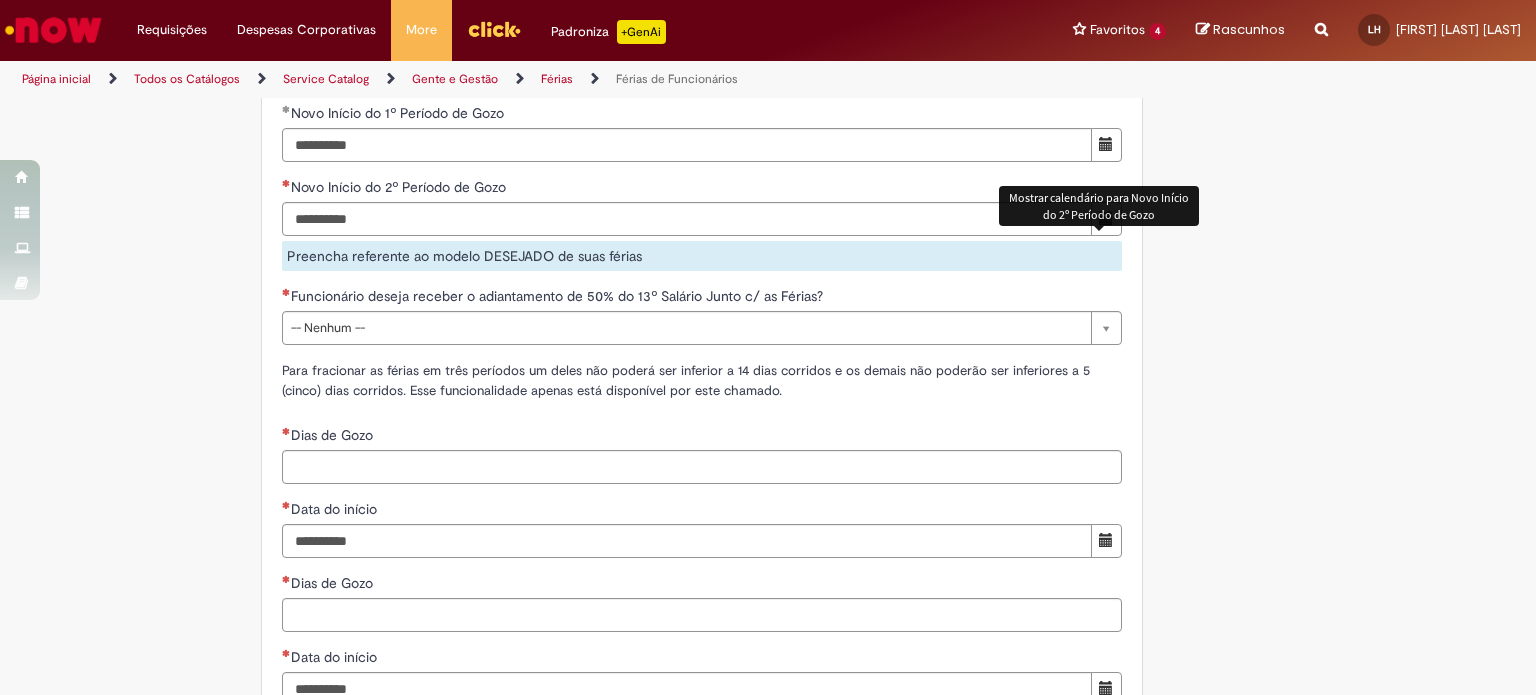 click at bounding box center [1106, 219] 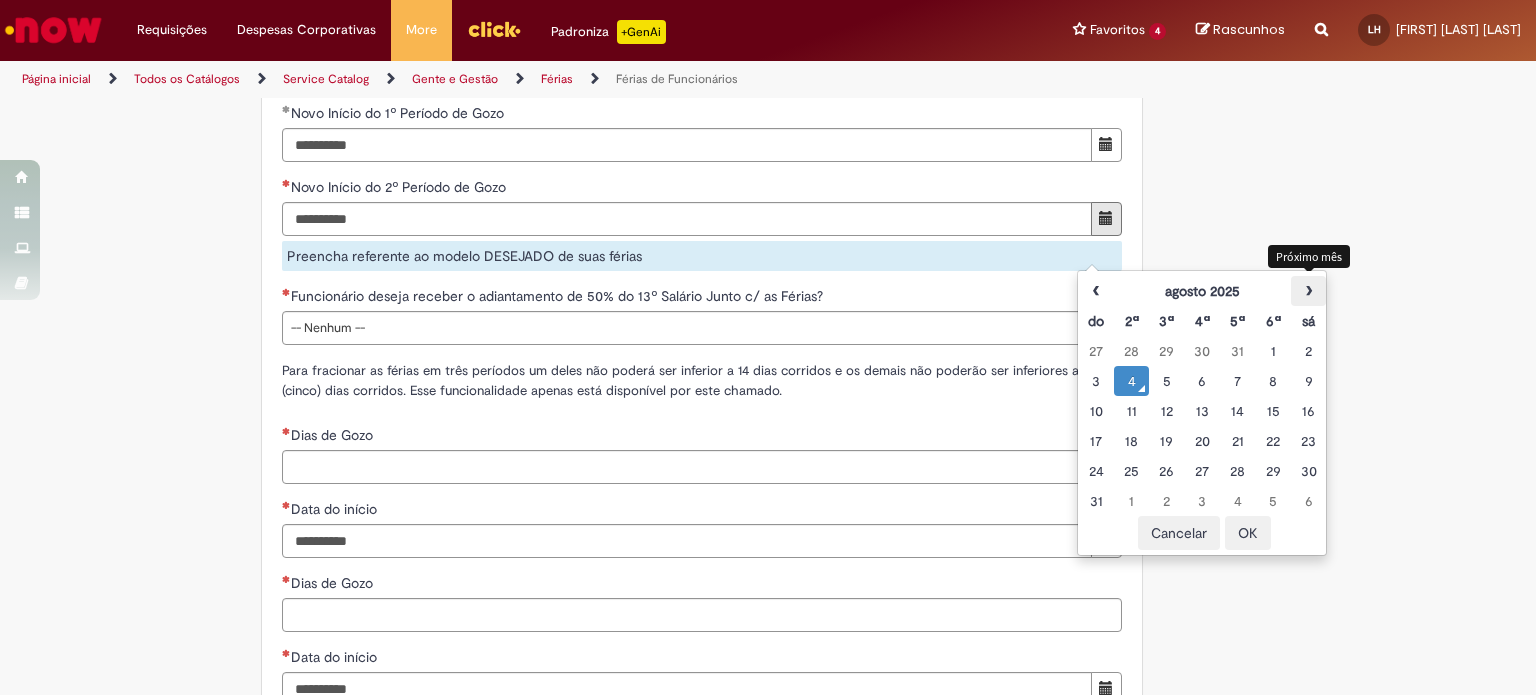click on "›" at bounding box center (1308, 291) 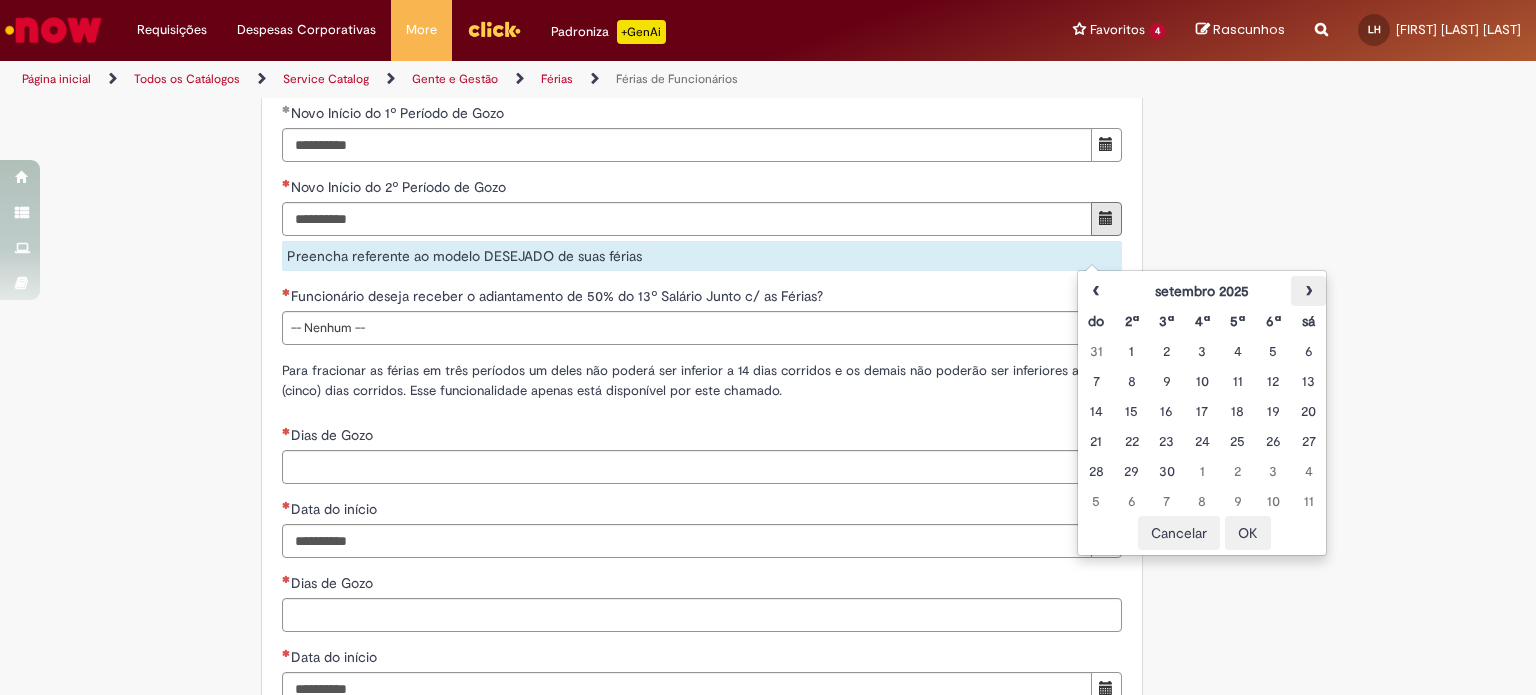 click on "›" at bounding box center (1308, 291) 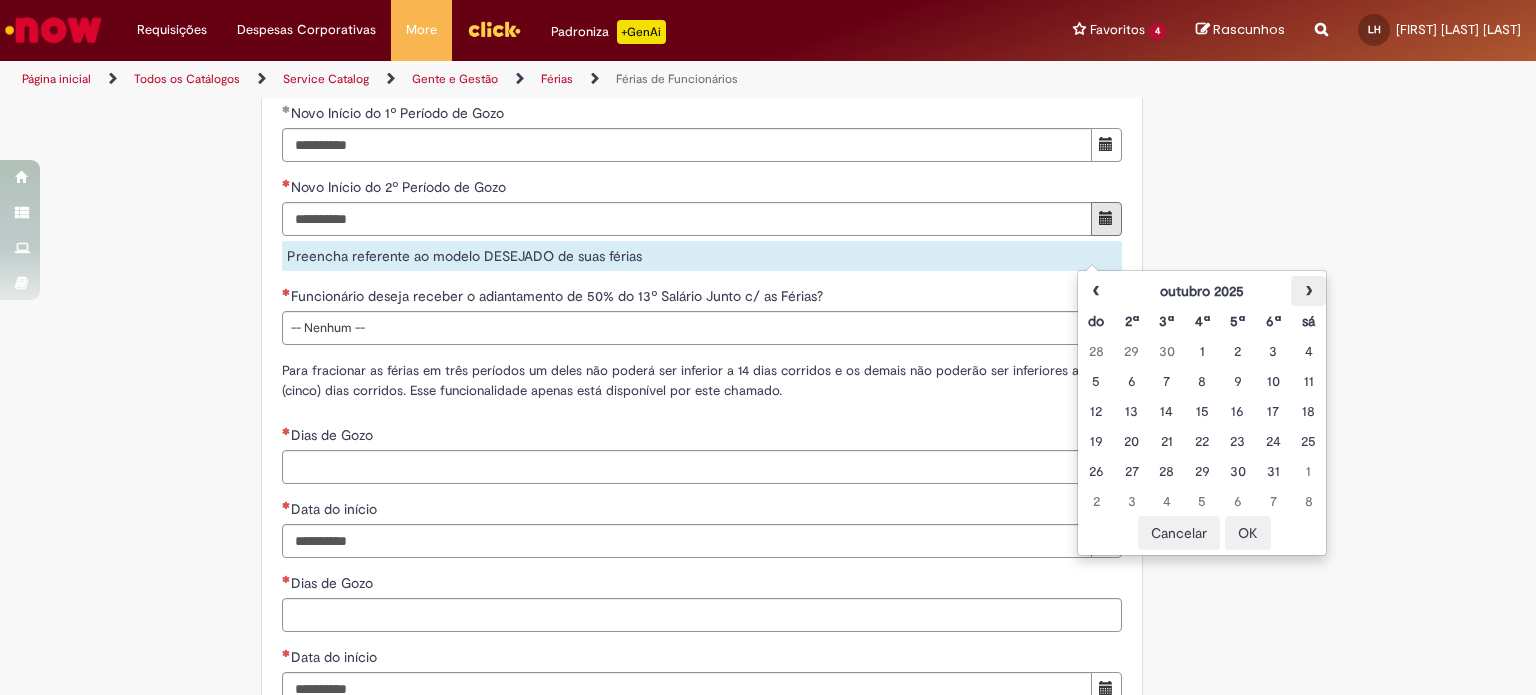 click on "›" at bounding box center [1308, 291] 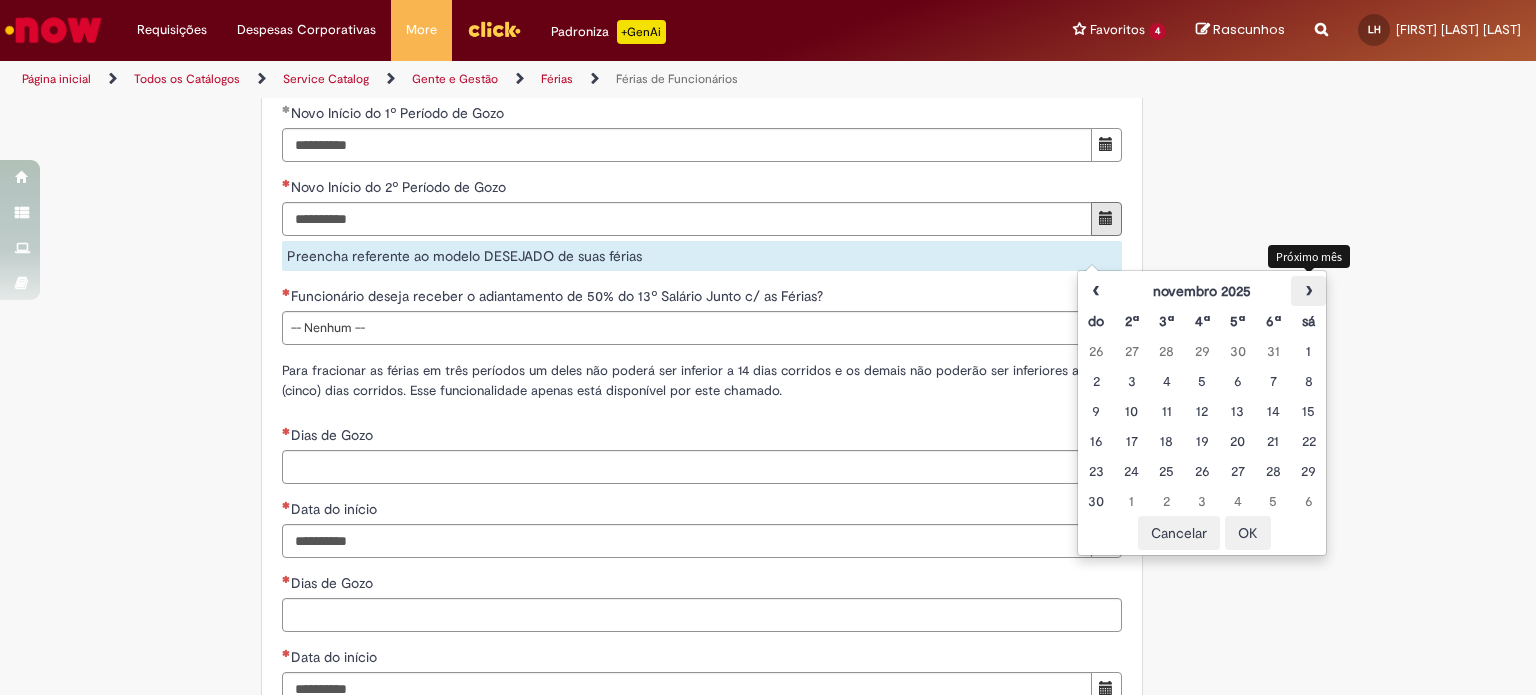 click on "›" at bounding box center [1308, 291] 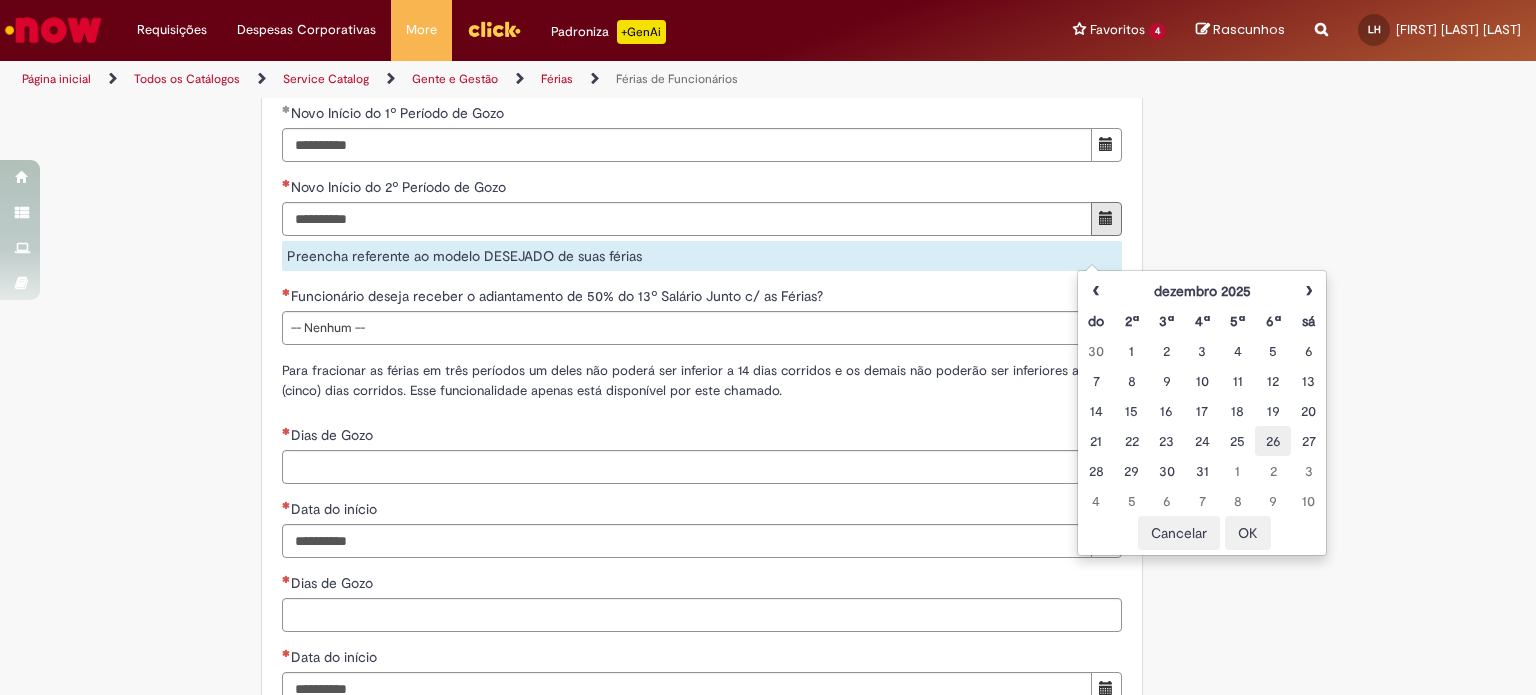 click on "26" at bounding box center [1272, 441] 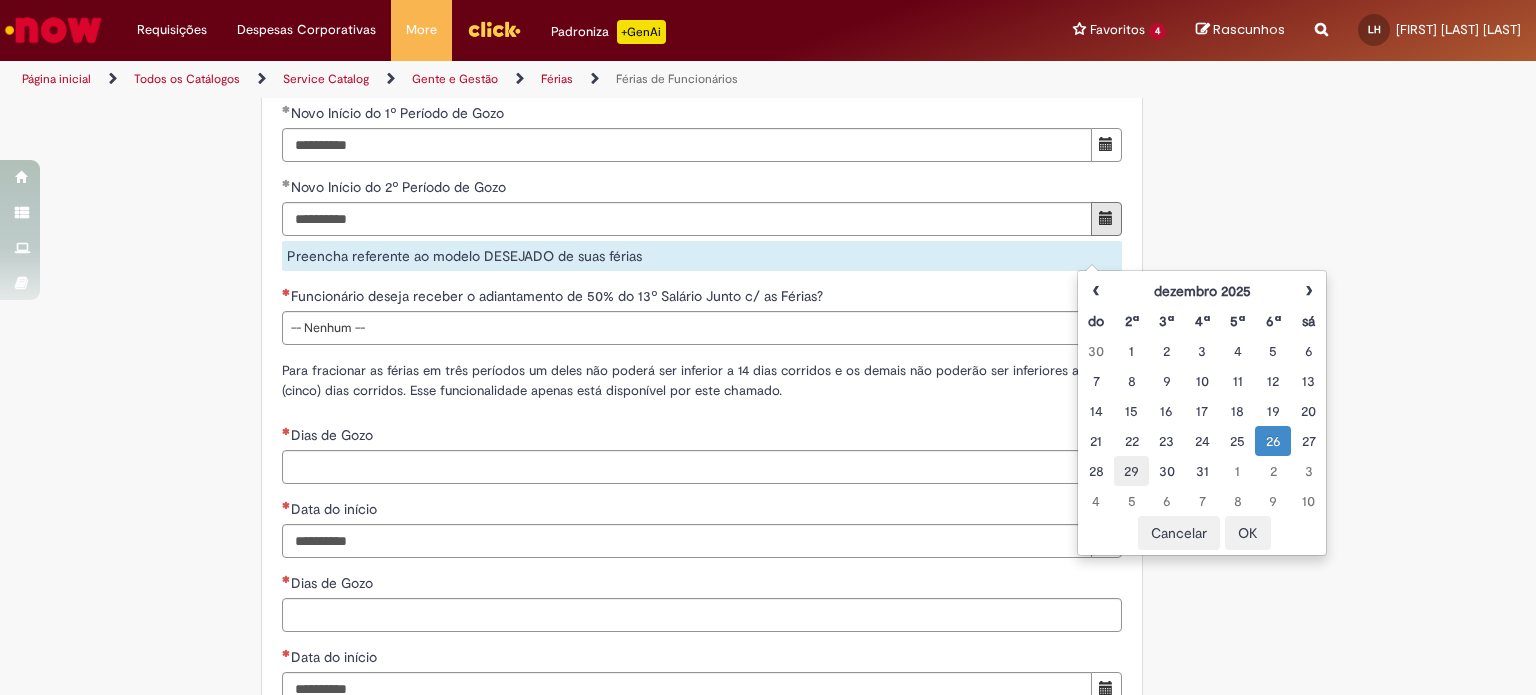 click on "29" at bounding box center (1131, 471) 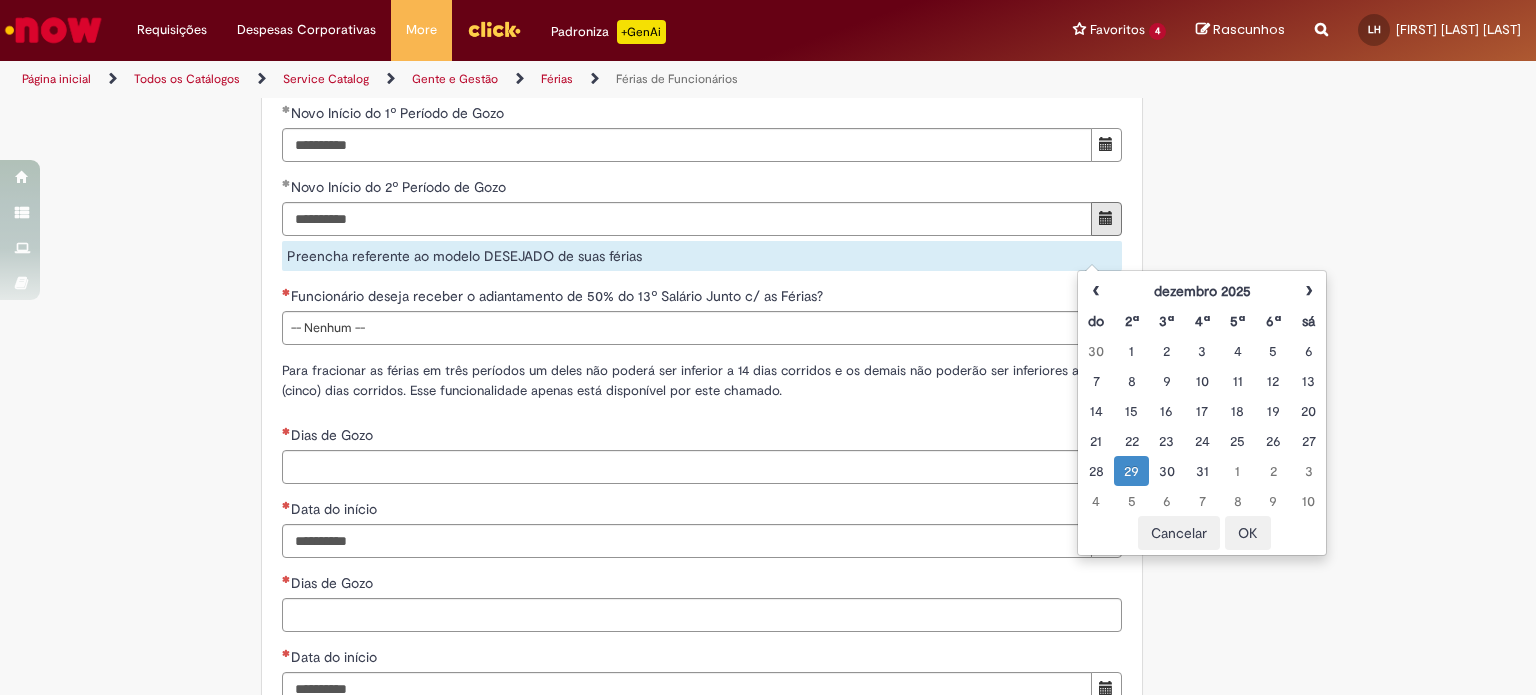 click on "OK" at bounding box center [1248, 533] 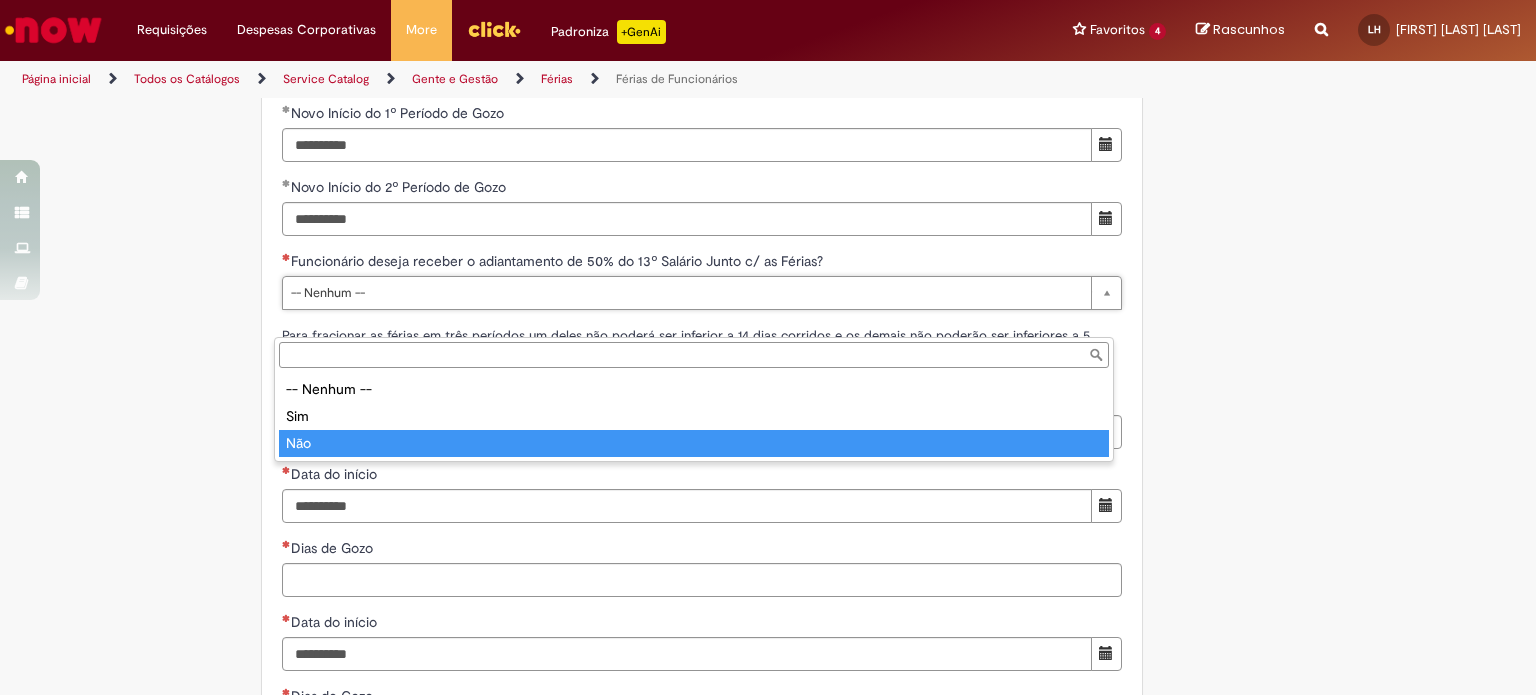 type on "***" 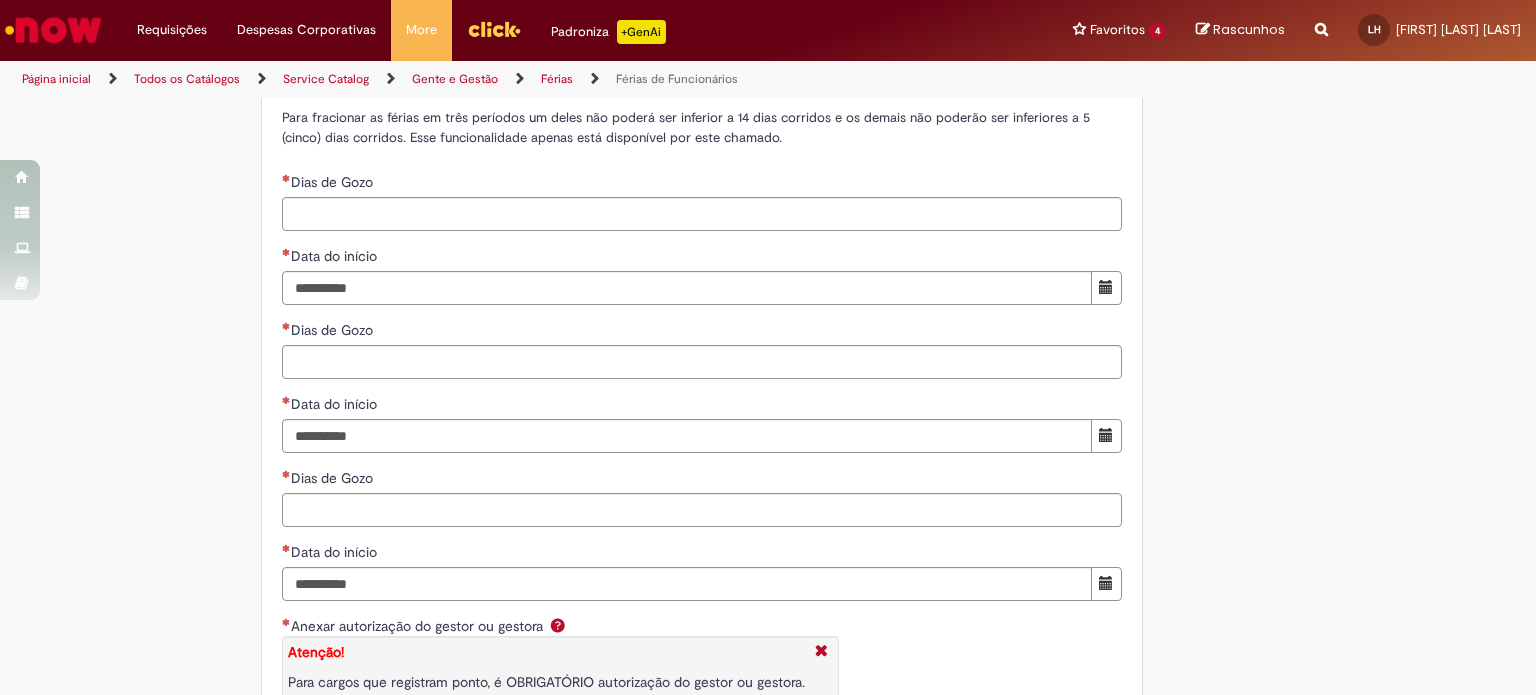 scroll, scrollTop: 2389, scrollLeft: 0, axis: vertical 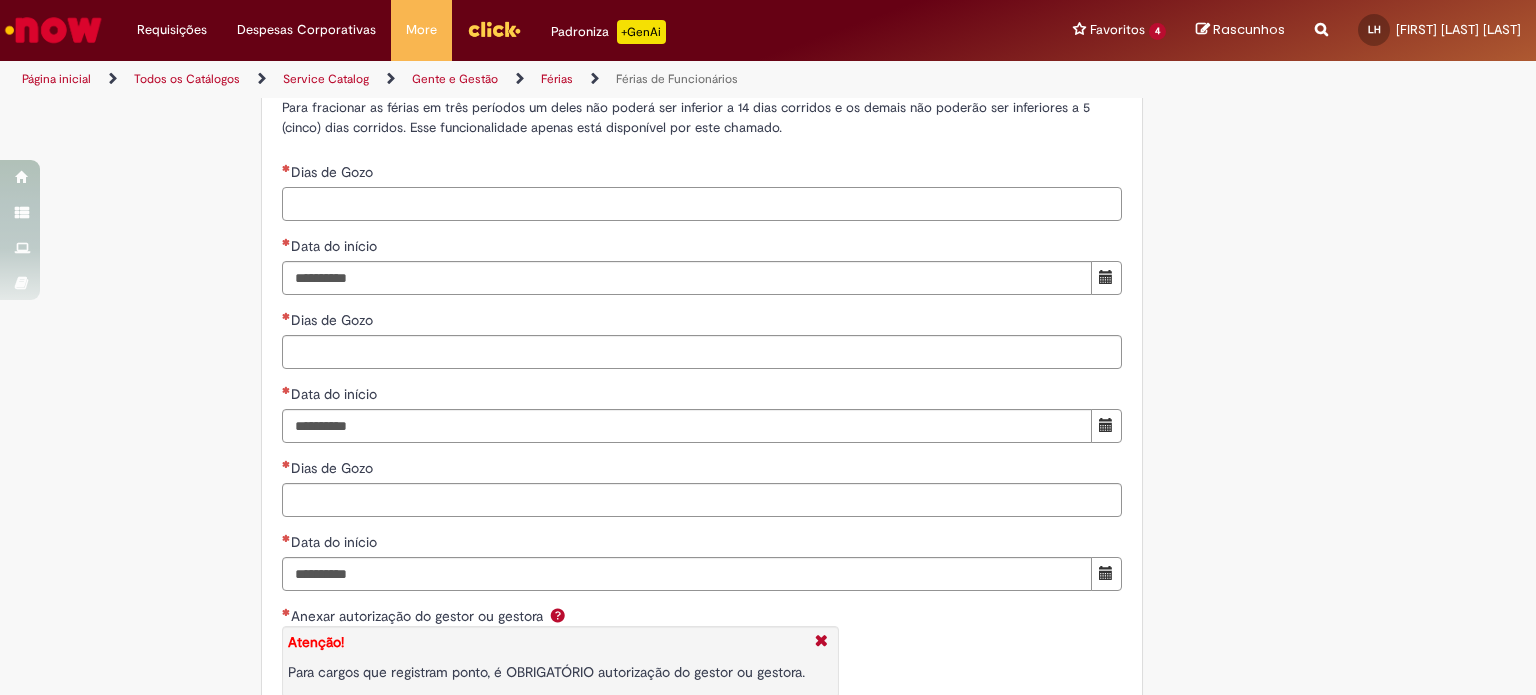 click on "Dias de Gozo" at bounding box center (702, 204) 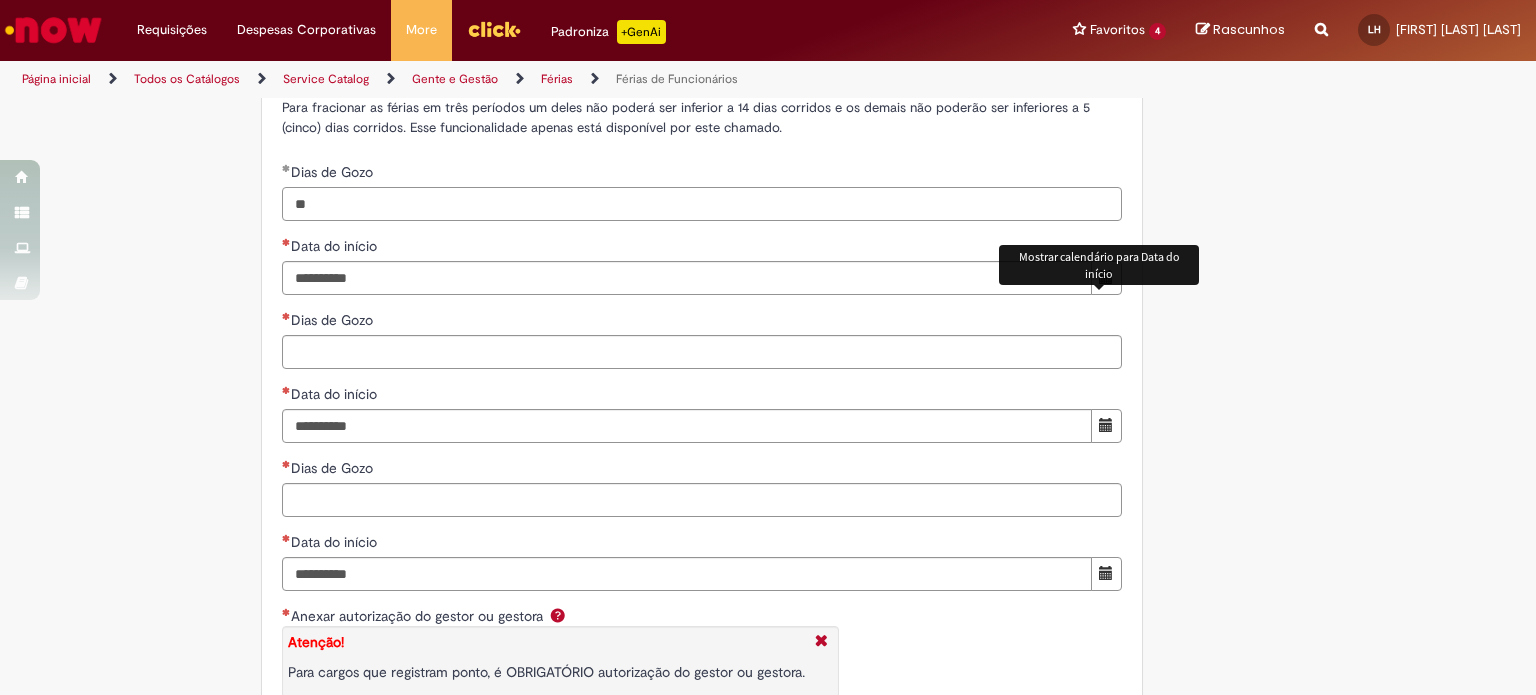 type on "**" 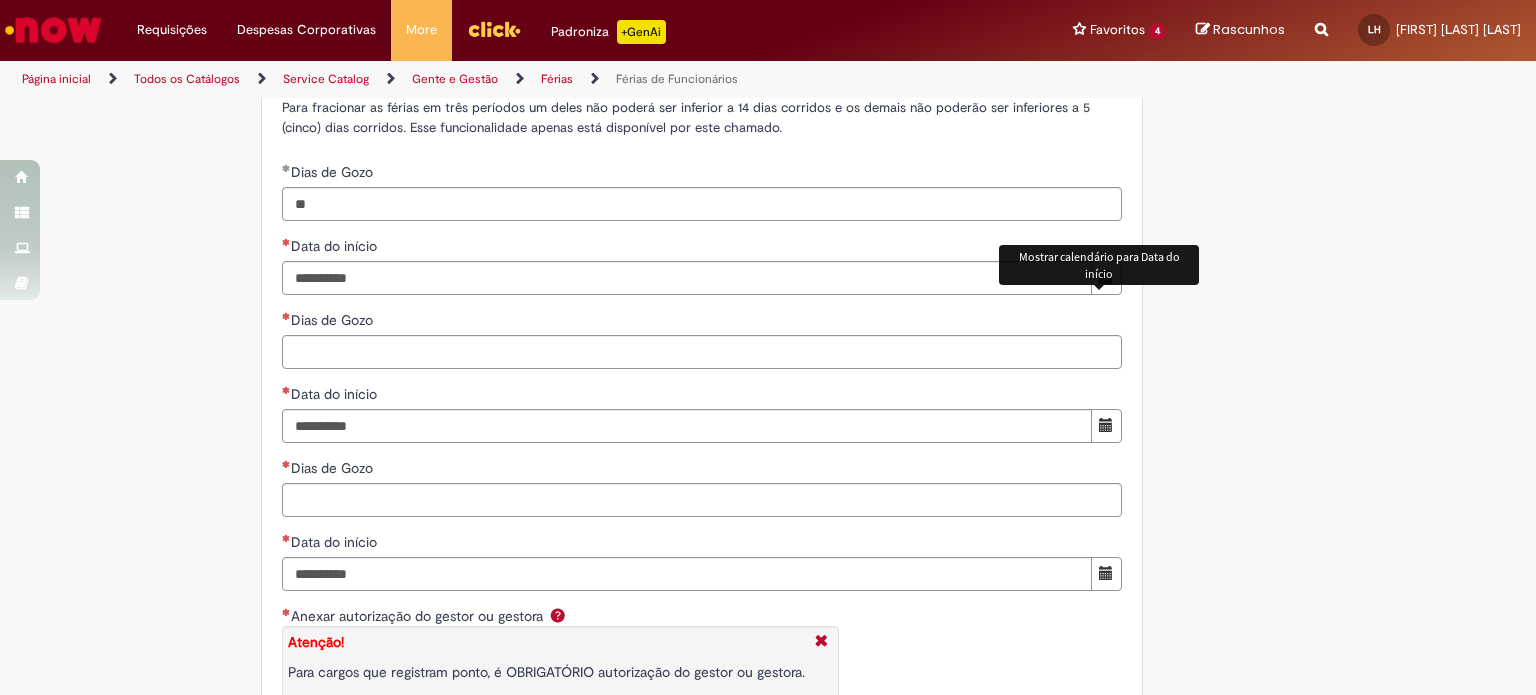 click at bounding box center (1106, 278) 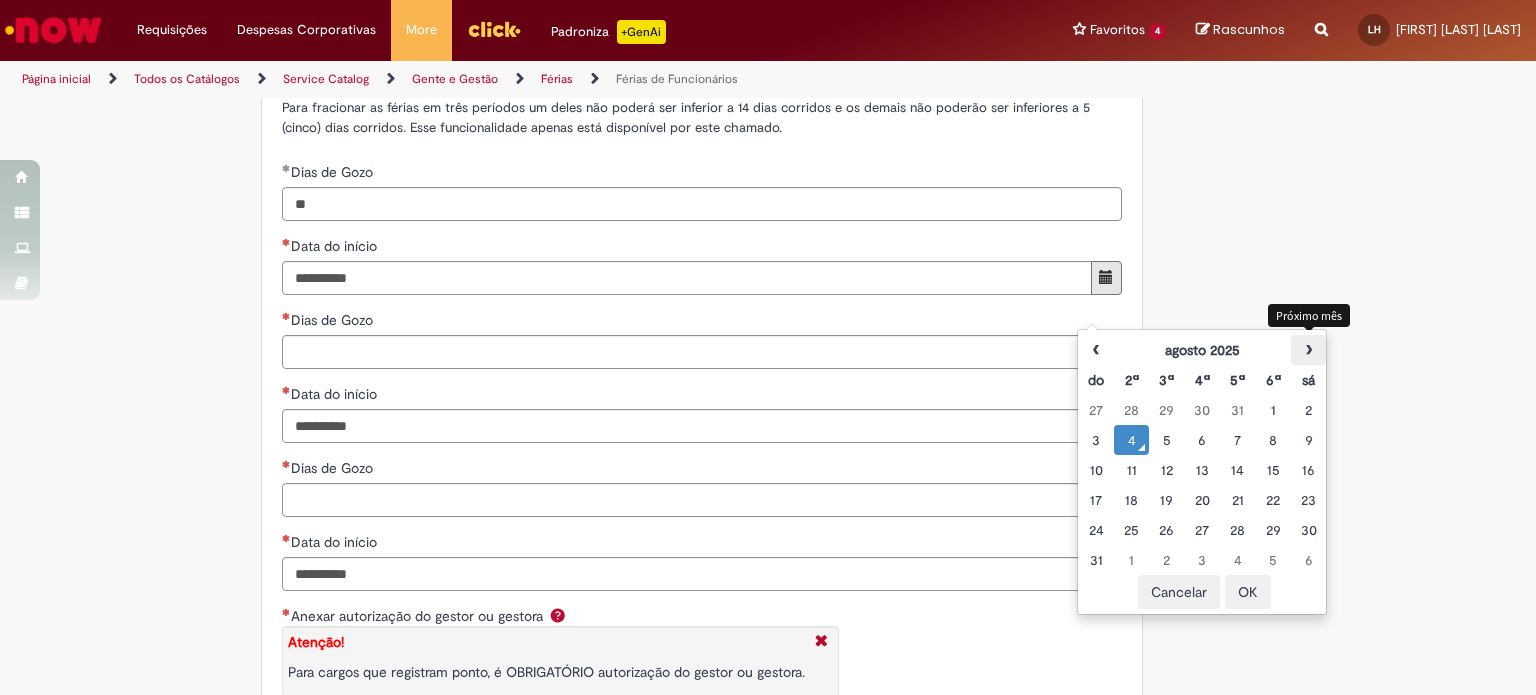 click on "›" at bounding box center [1308, 350] 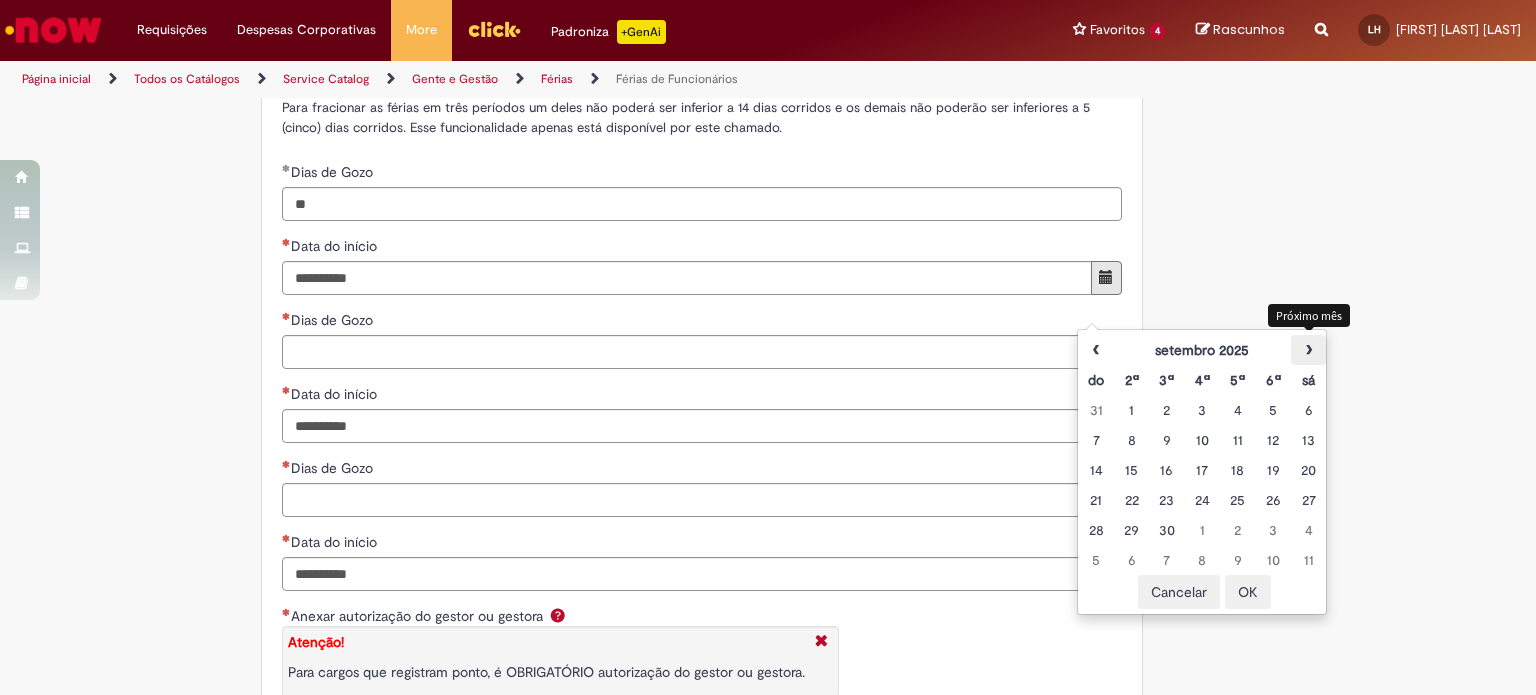 click on "›" at bounding box center [1308, 350] 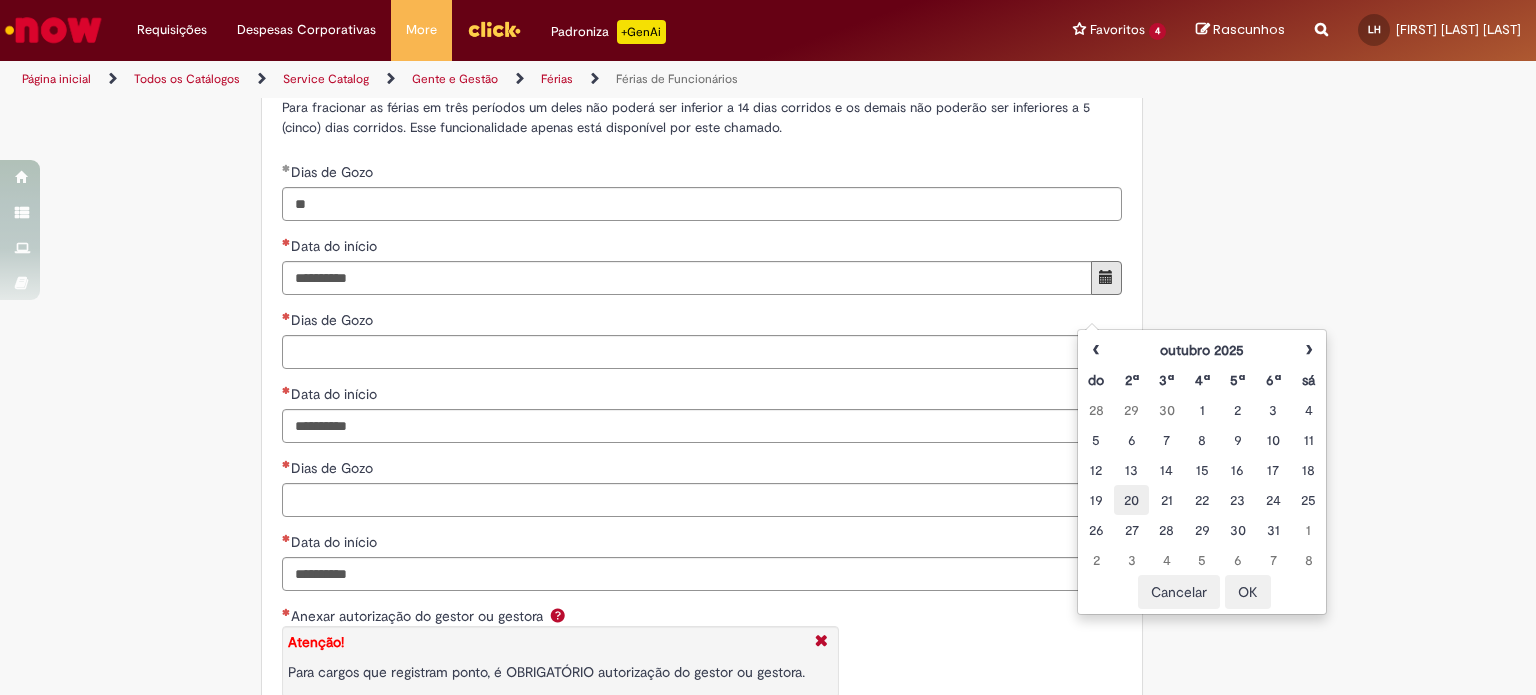 click on "20" at bounding box center (1131, 500) 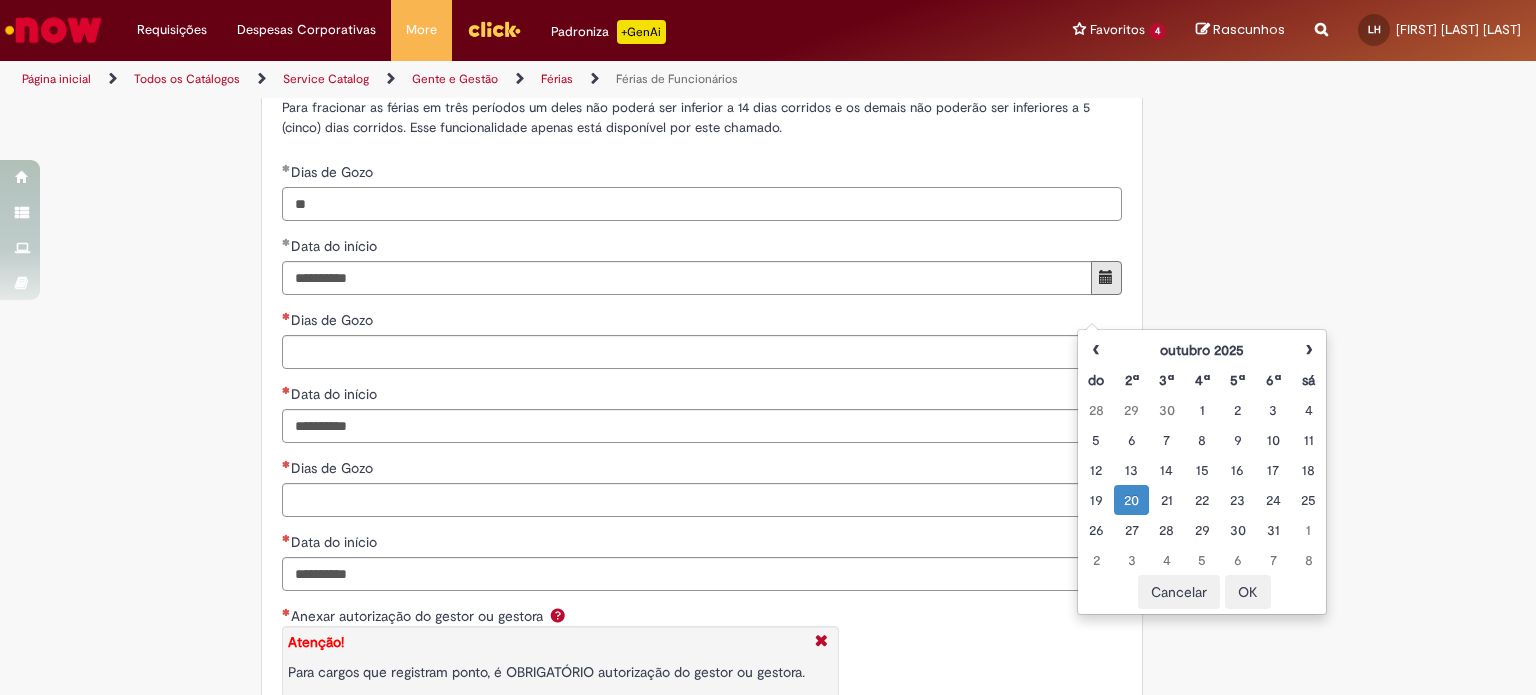 click on "**" at bounding box center [702, 204] 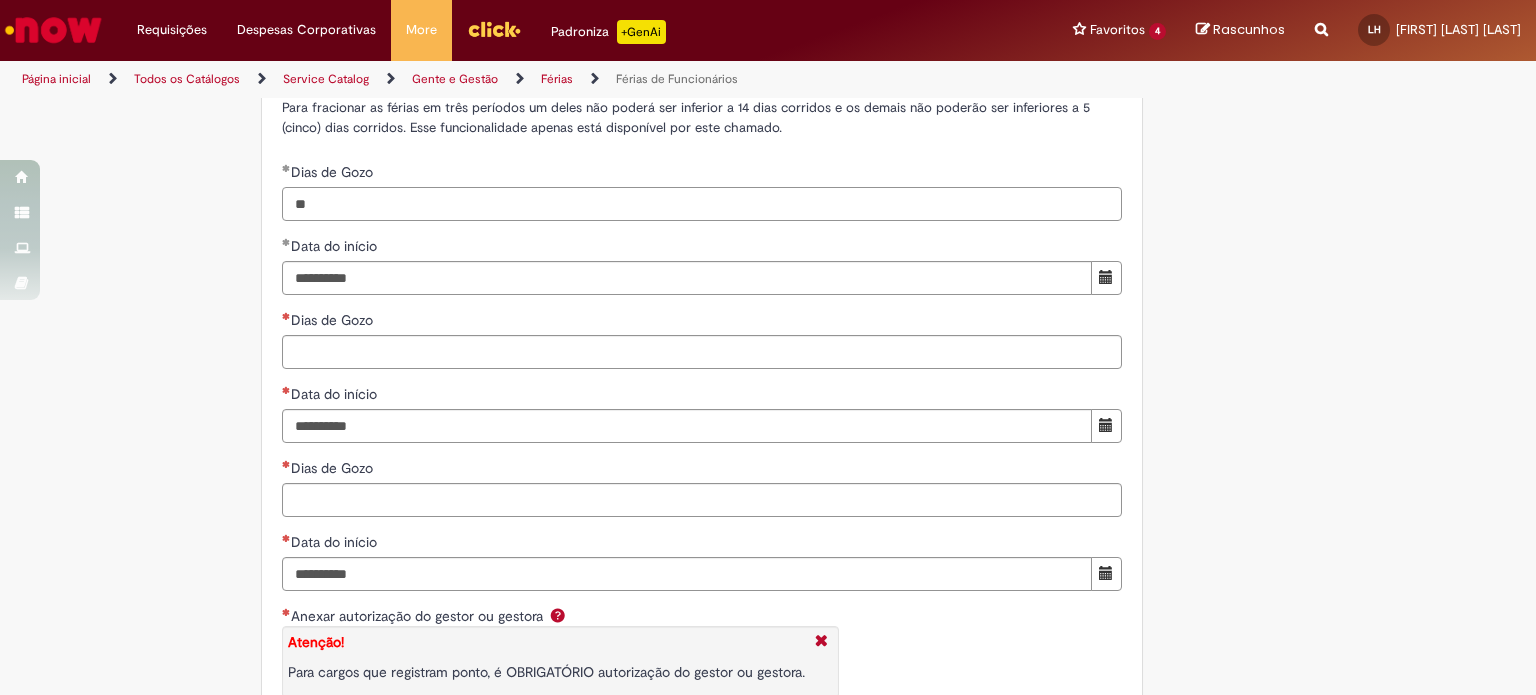 type on "*" 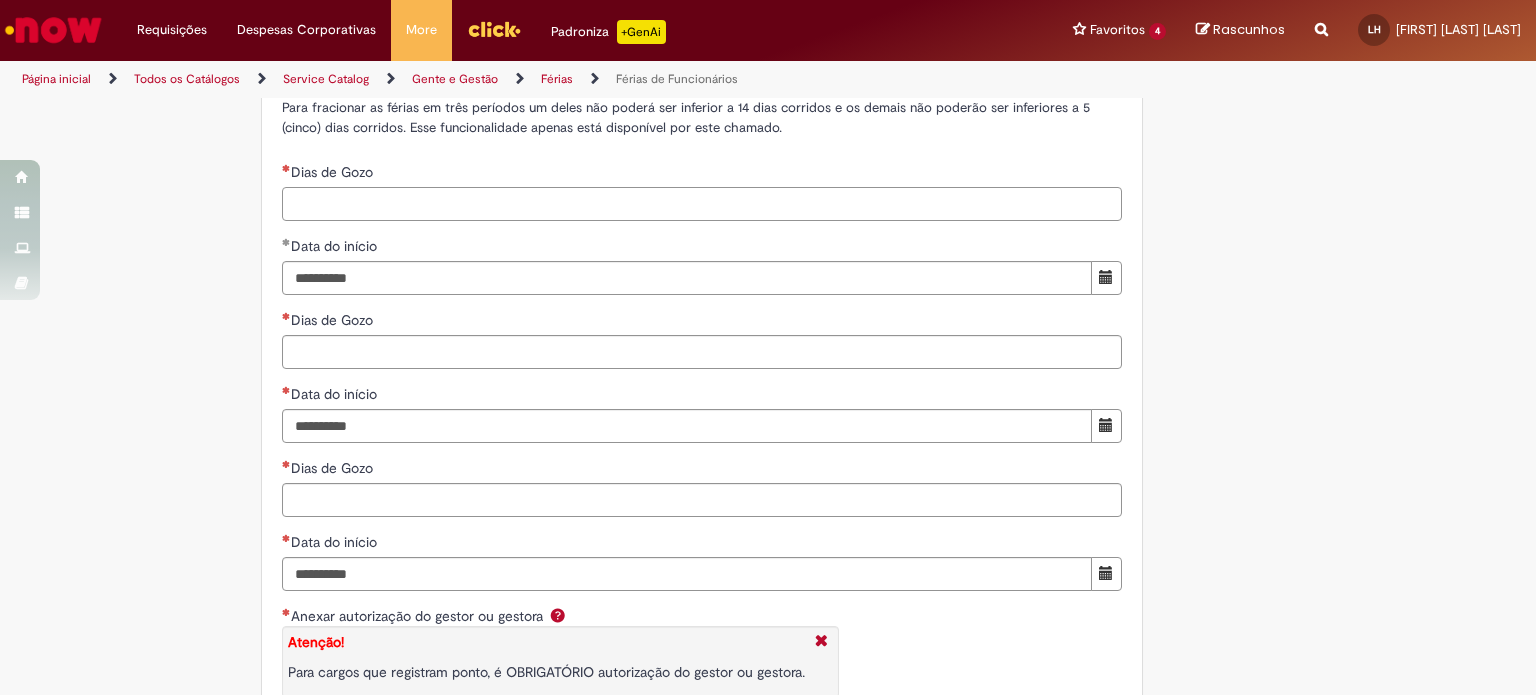 click on "Dias de Gozo" at bounding box center [702, 204] 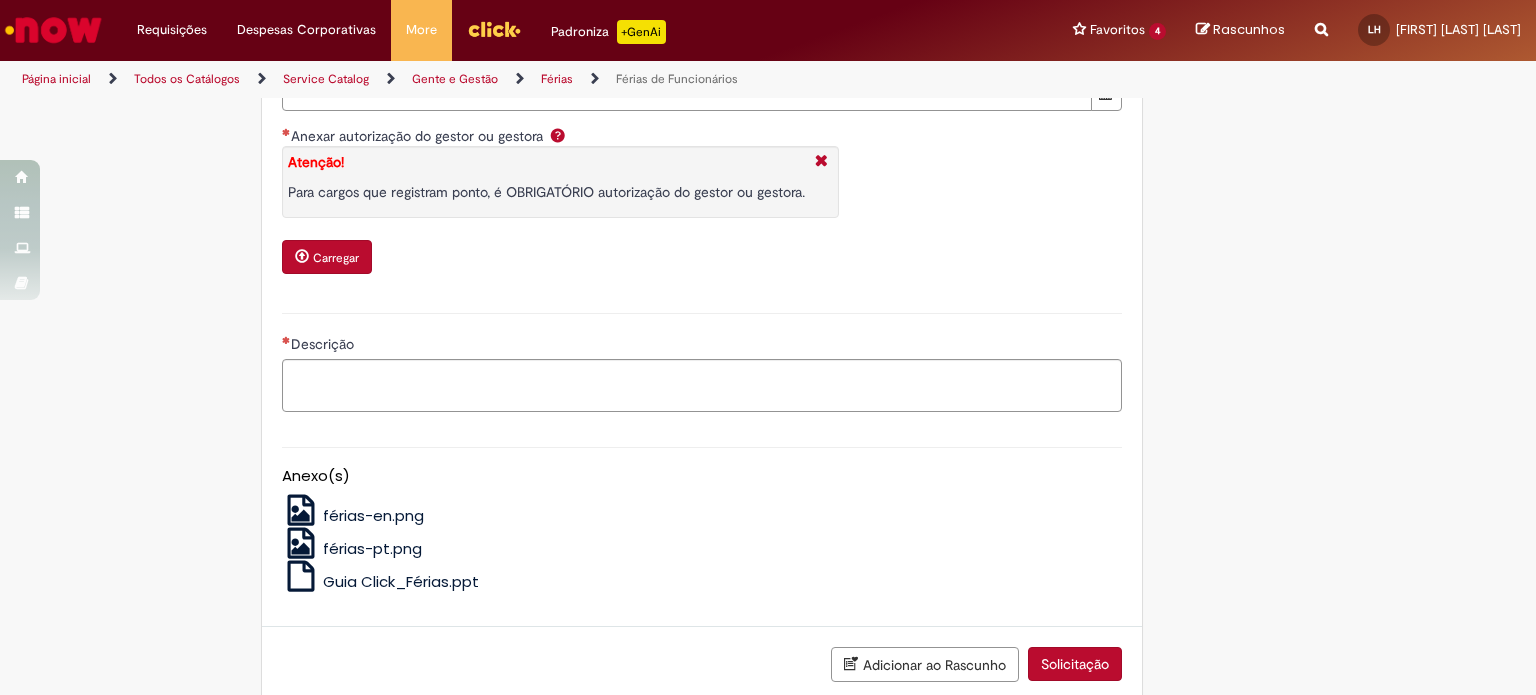scroll, scrollTop: 2860, scrollLeft: 0, axis: vertical 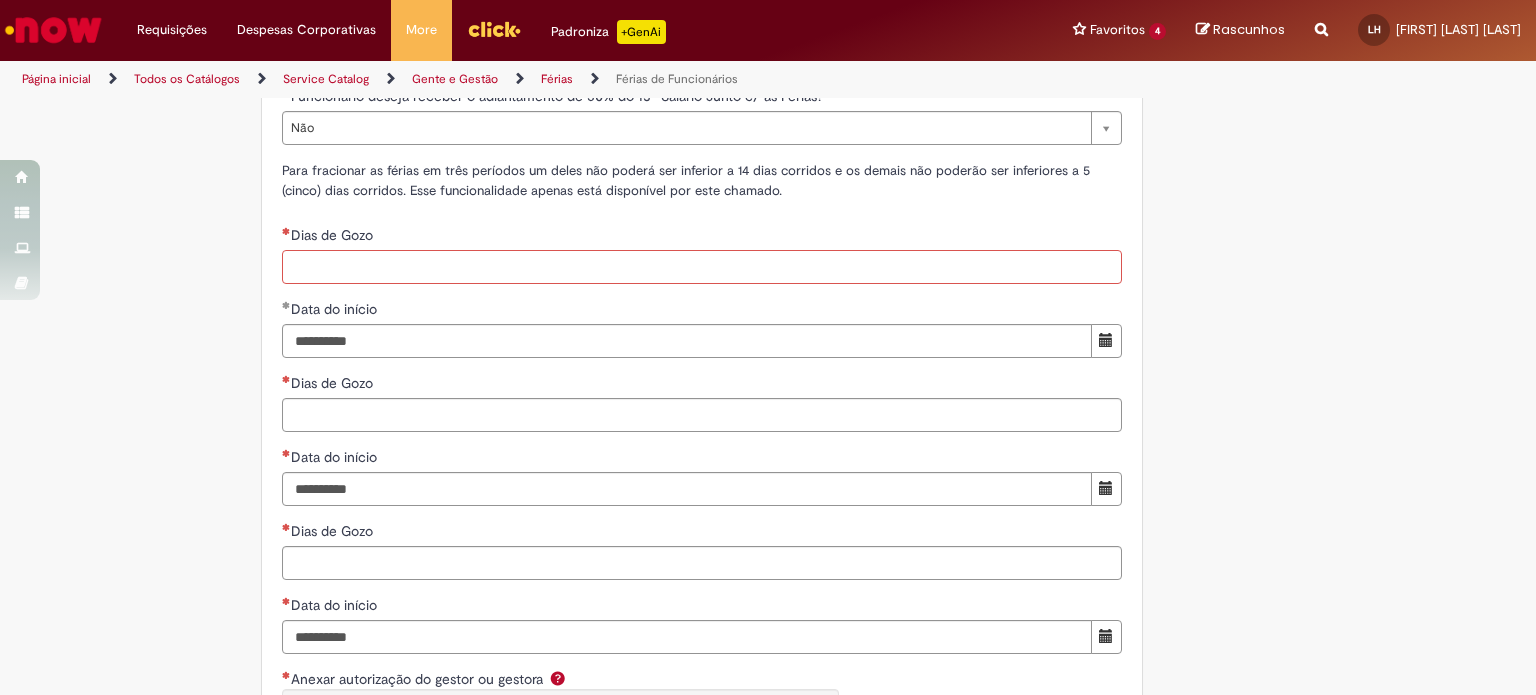 click on "Dias de Gozo" at bounding box center [702, 267] 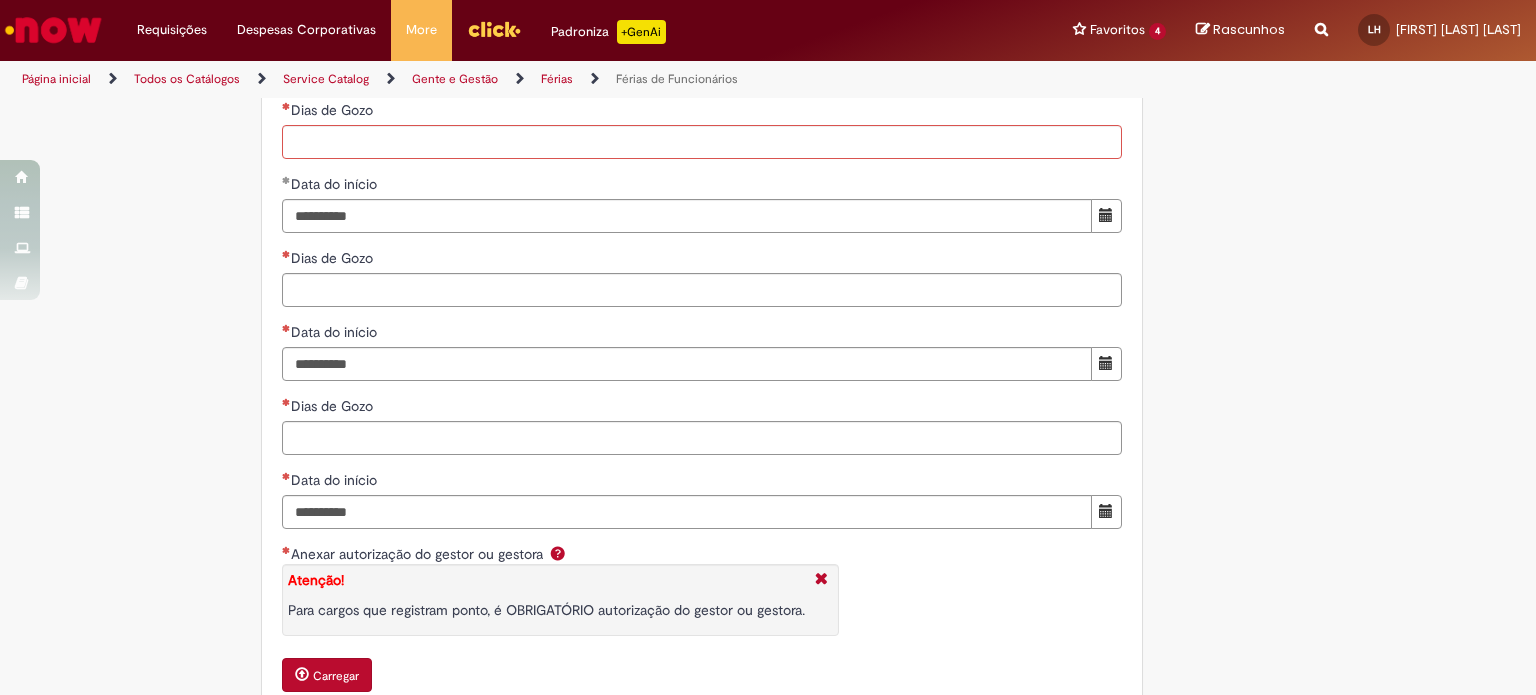 scroll, scrollTop: 2446, scrollLeft: 0, axis: vertical 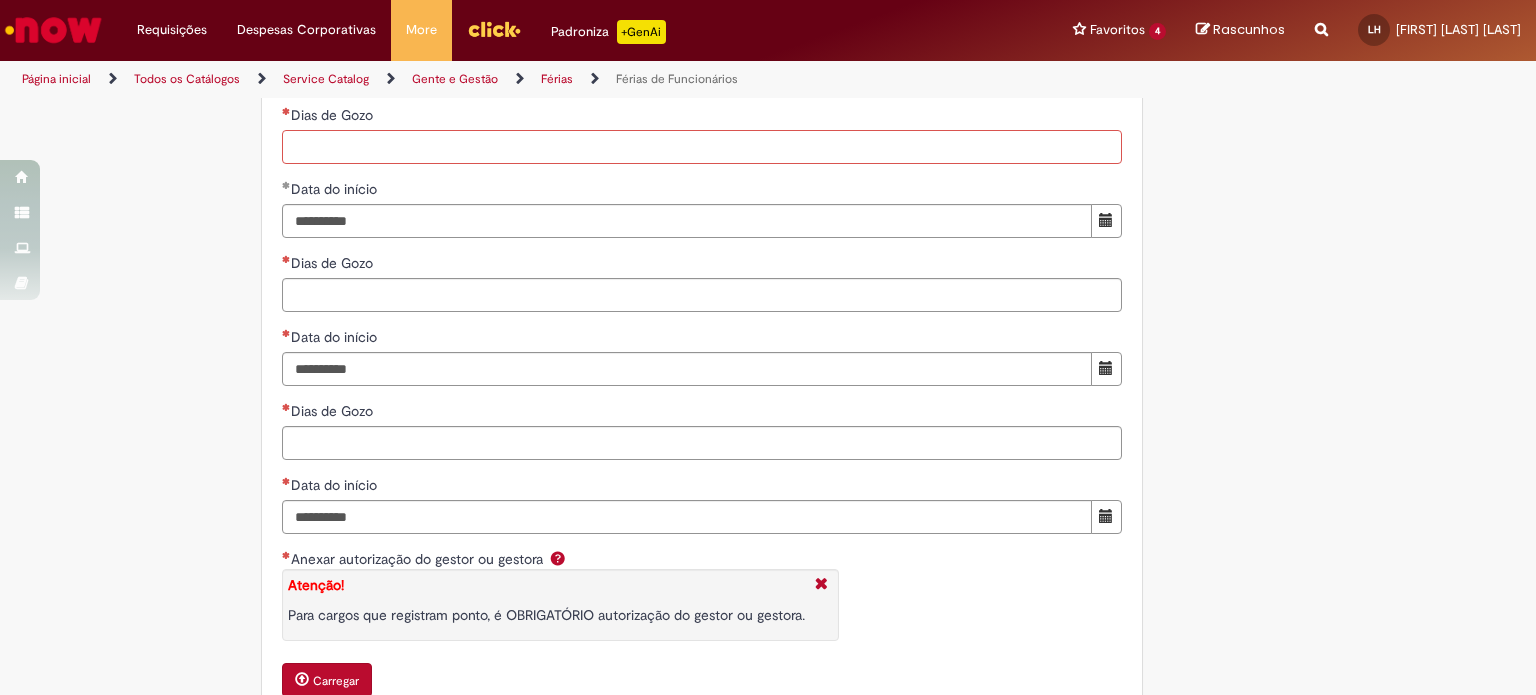 click on "Dias de Gozo" at bounding box center (702, 147) 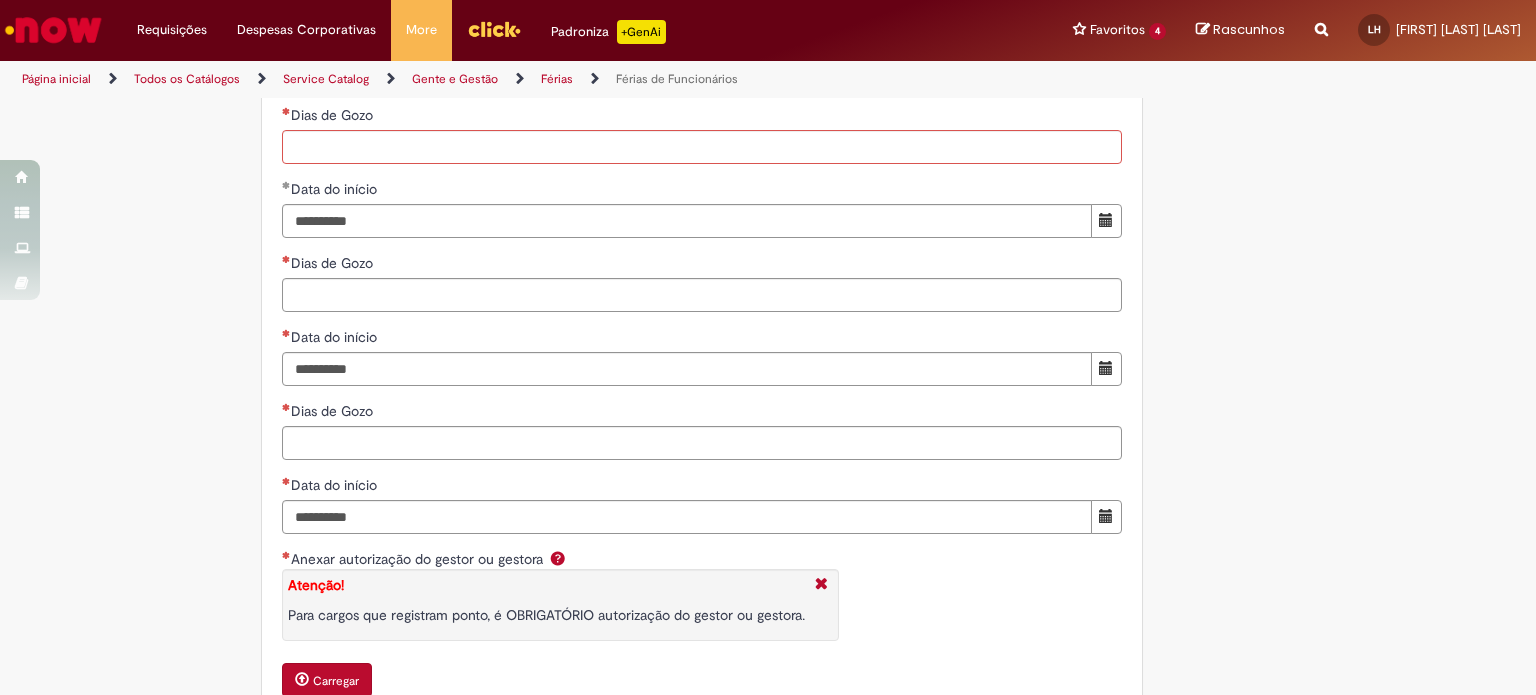 click on "**********" at bounding box center (702, -128) 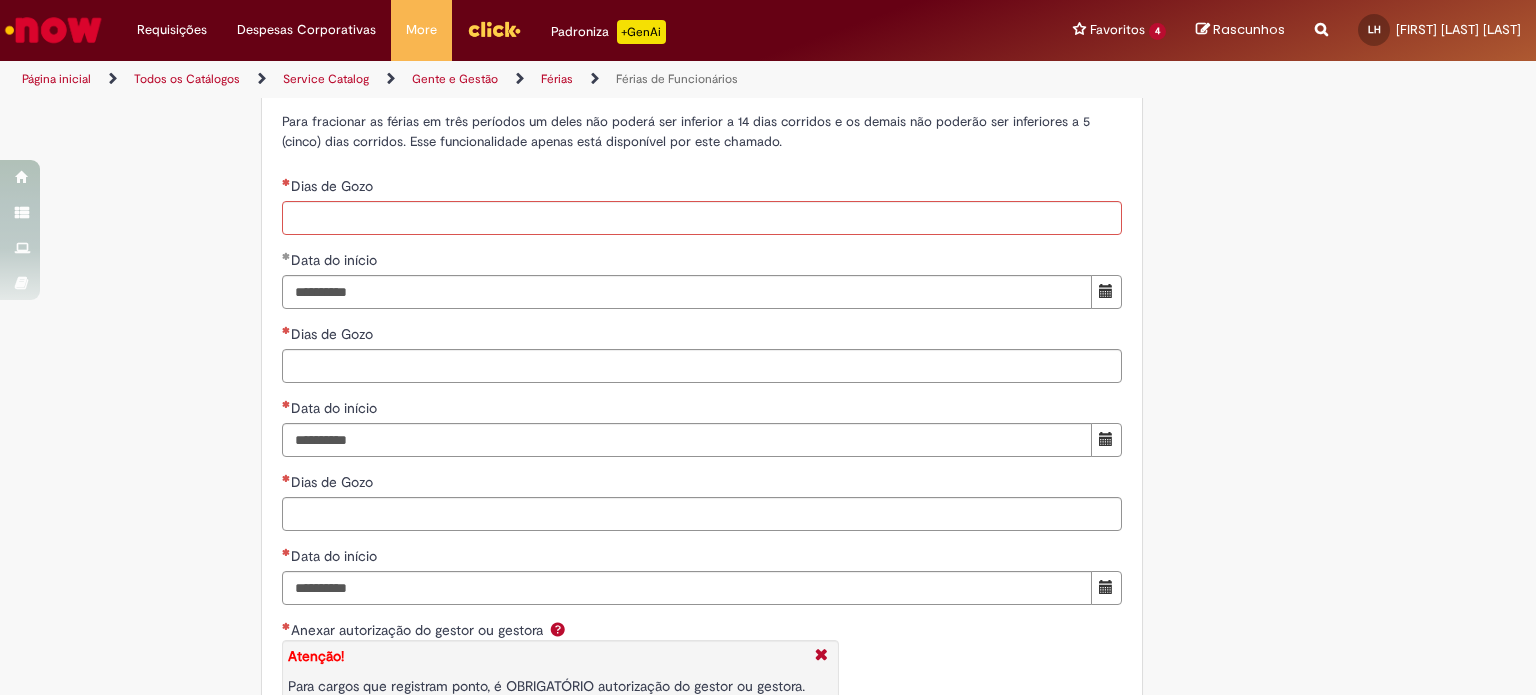 scroll, scrollTop: 2406, scrollLeft: 0, axis: vertical 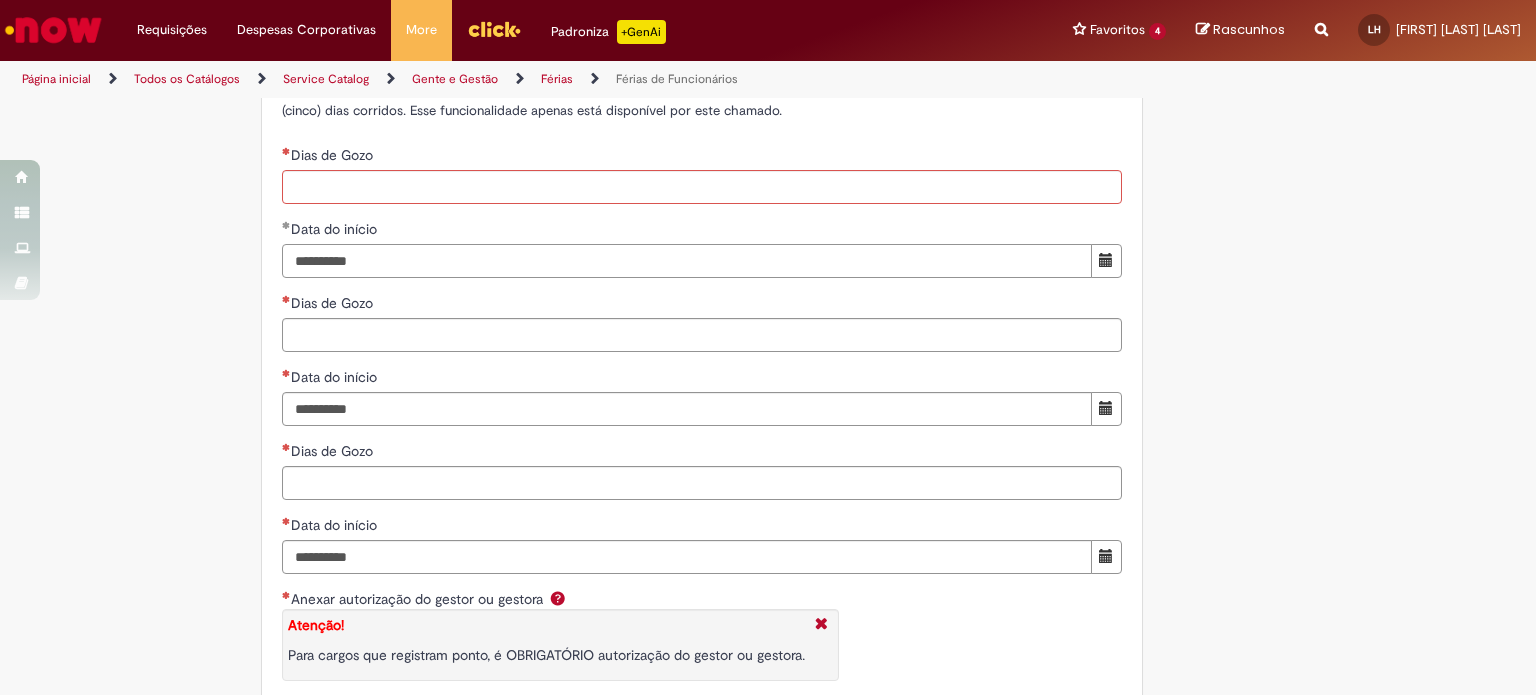 click on "**********" at bounding box center [687, 261] 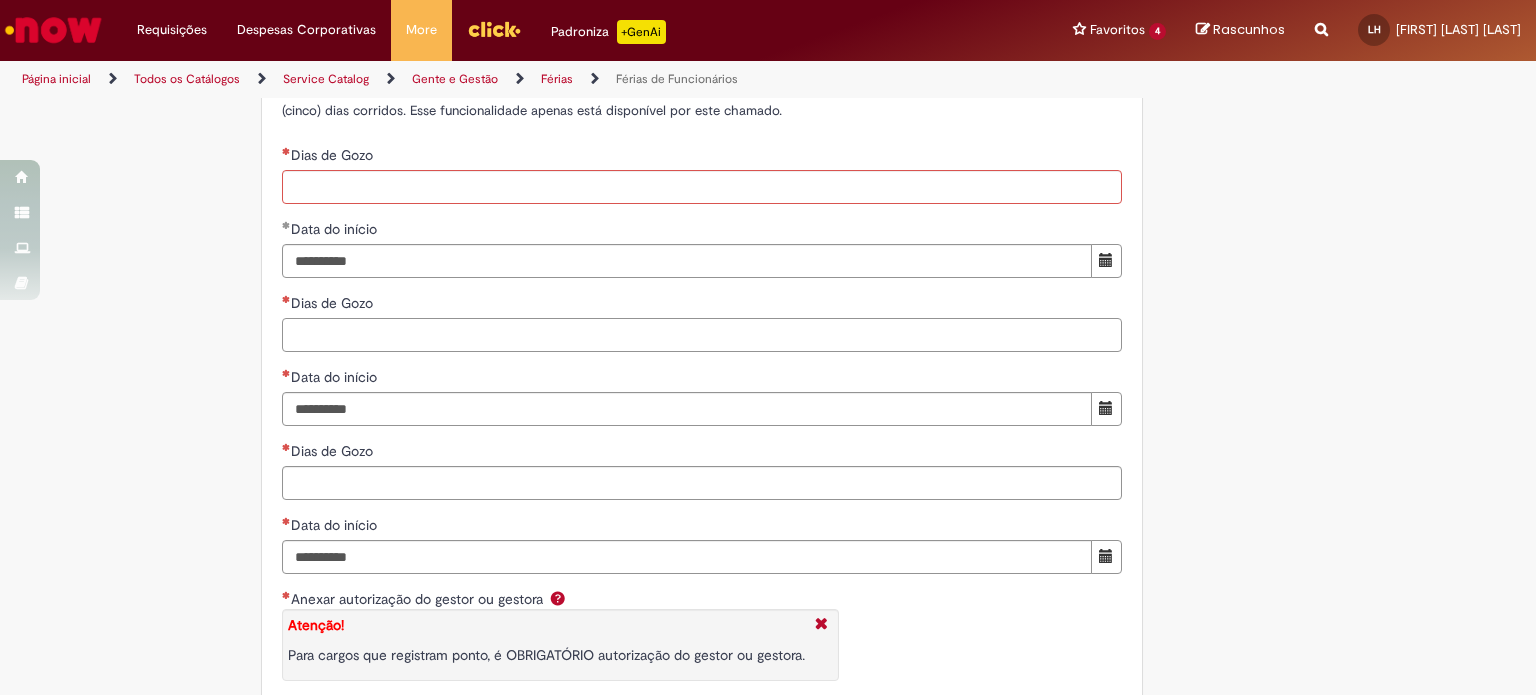 click on "Dias de Gozo" at bounding box center [702, 335] 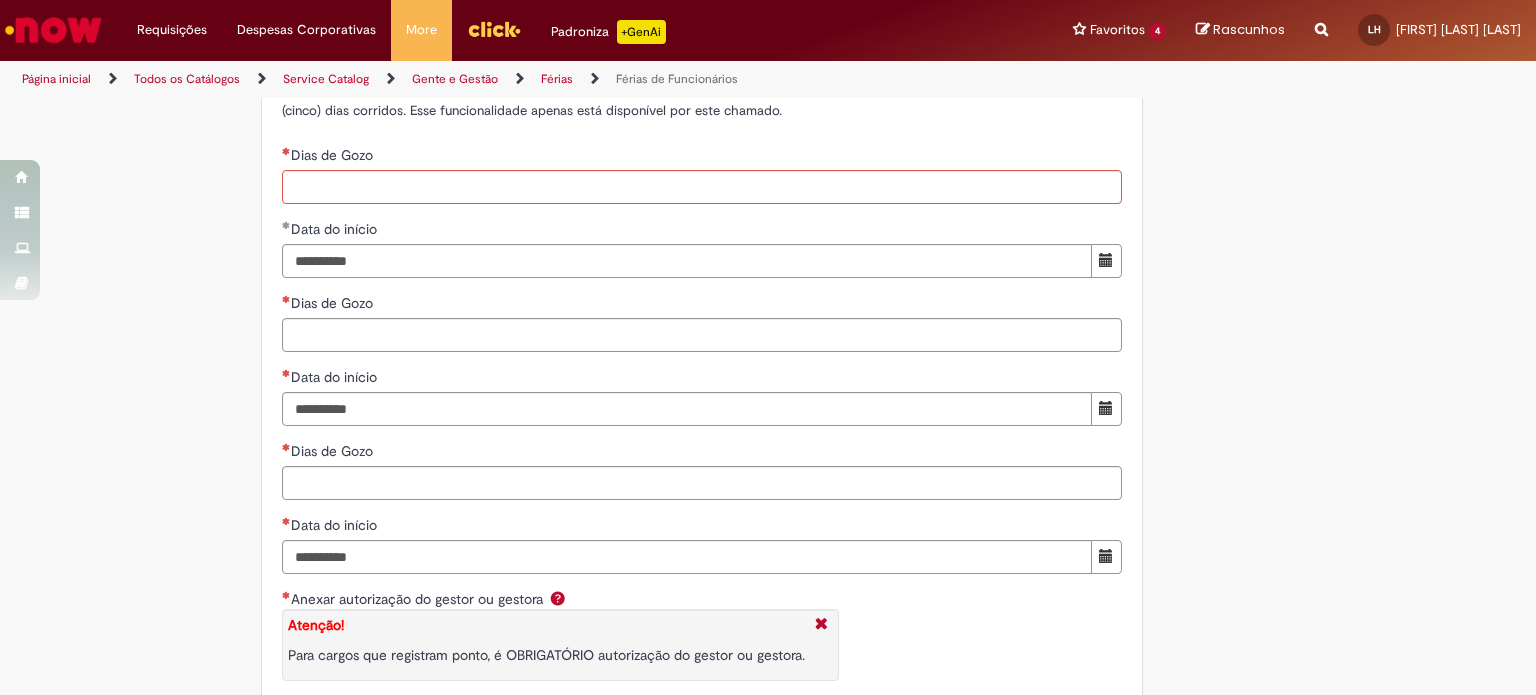 scroll, scrollTop: 2479, scrollLeft: 0, axis: vertical 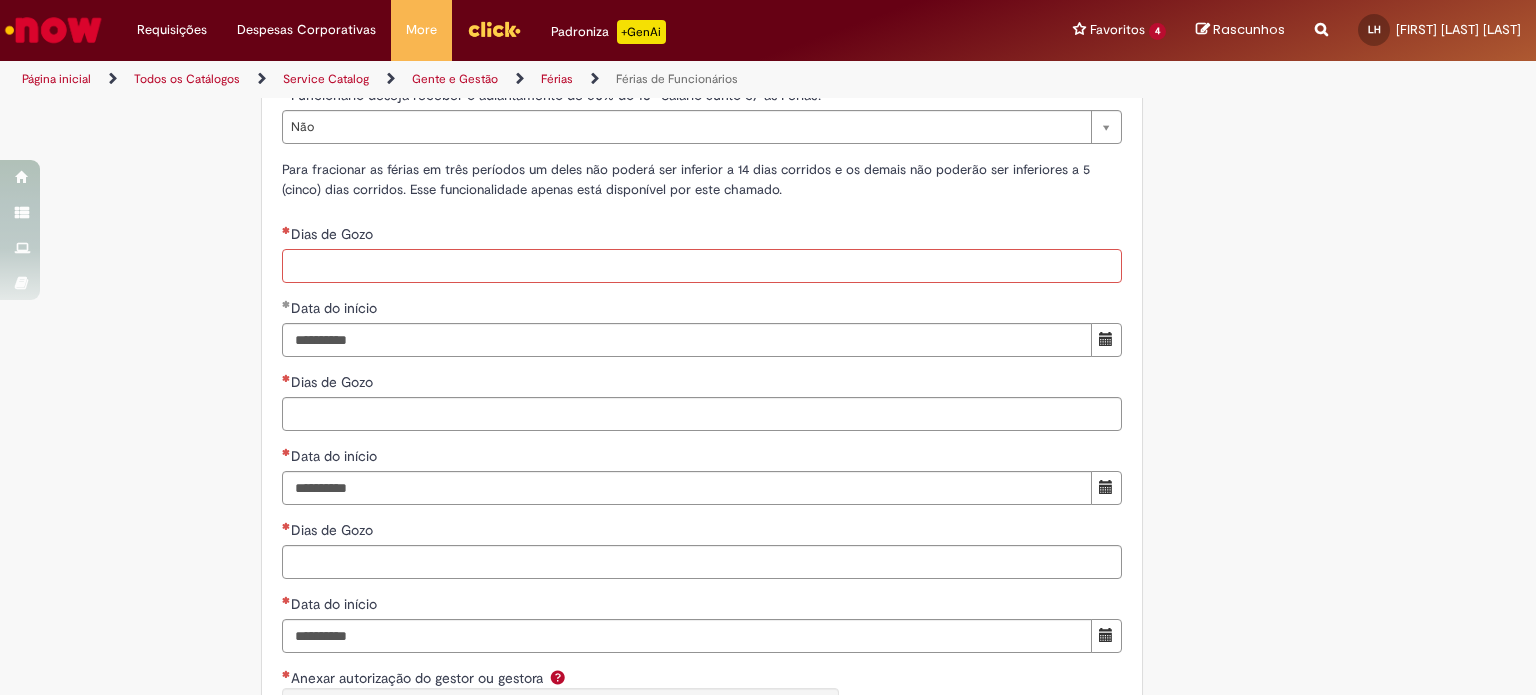 click on "Dias de Gozo" at bounding box center (702, 266) 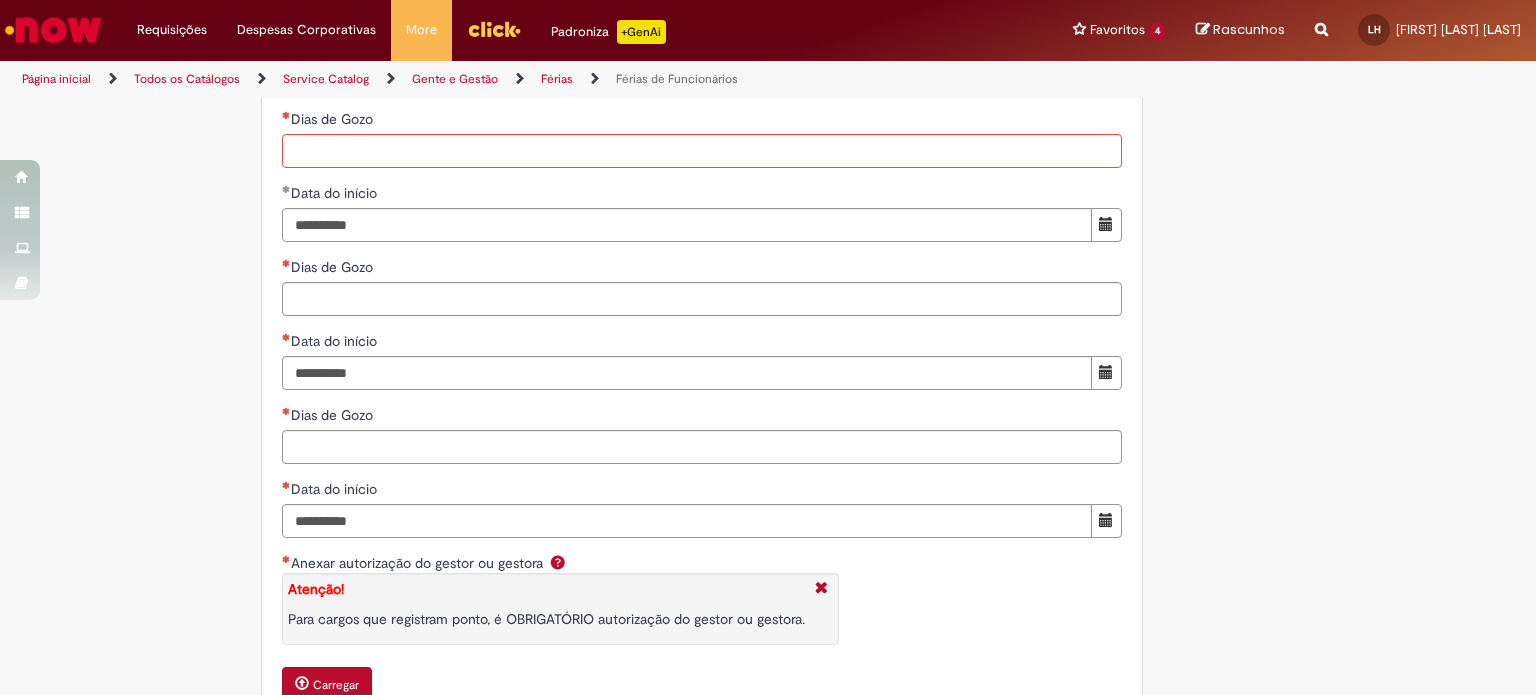 scroll, scrollTop: 2447, scrollLeft: 0, axis: vertical 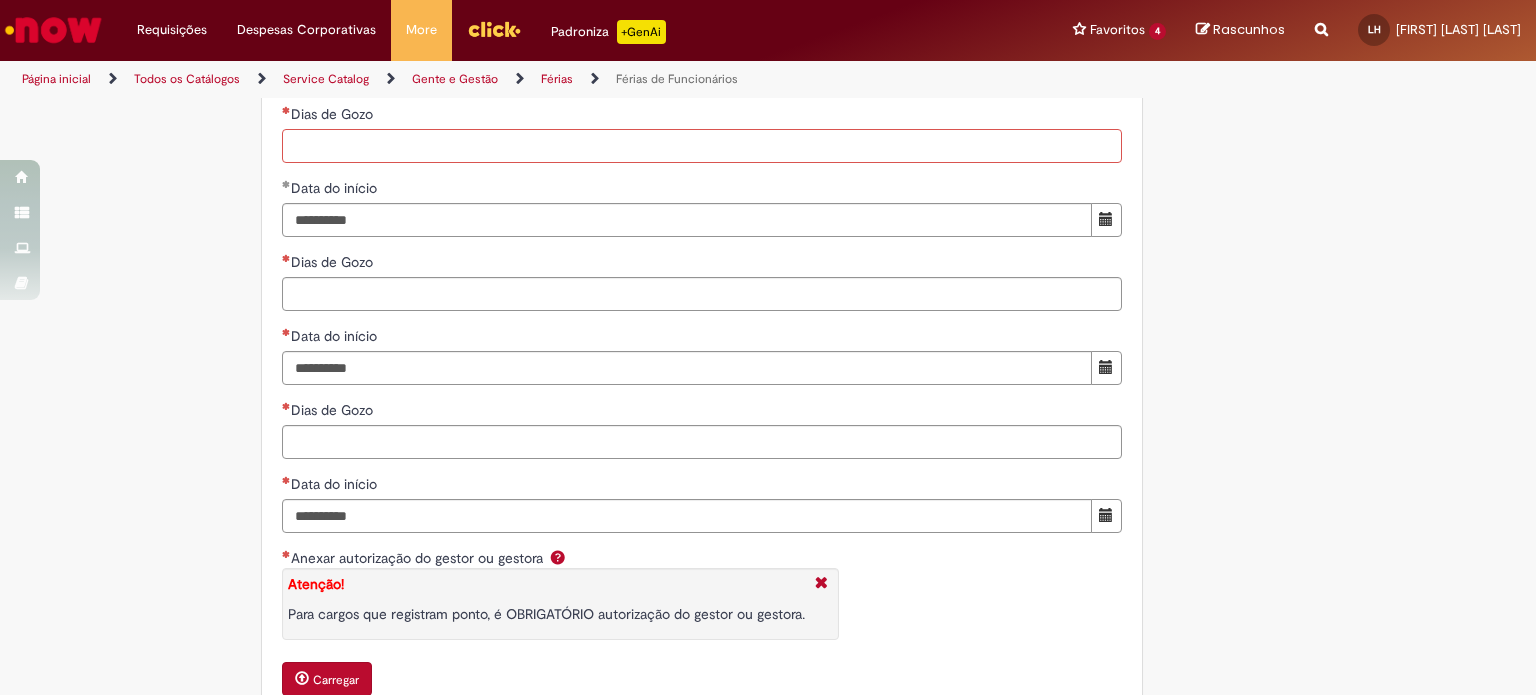 click on "Dias de Gozo" at bounding box center (702, 146) 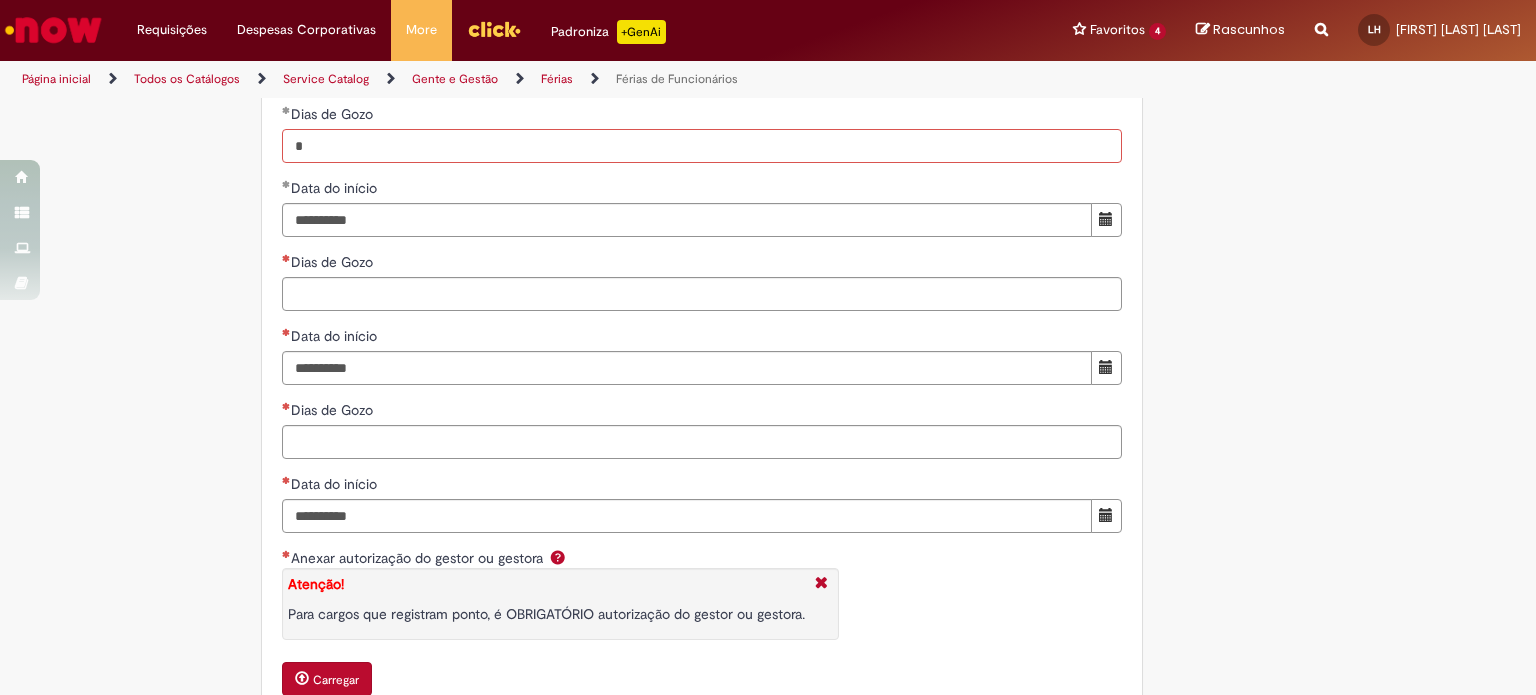 type on "*" 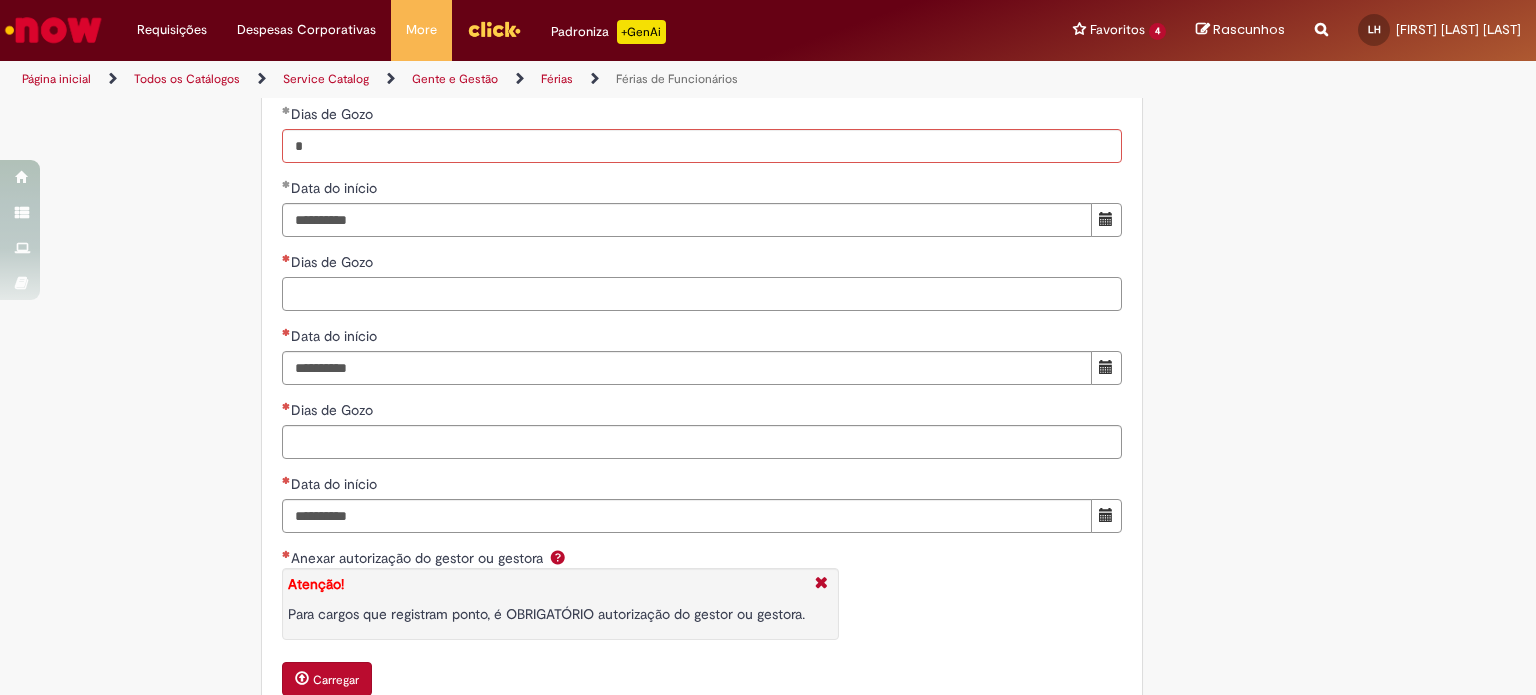 click on "Dias de Gozo" at bounding box center [702, 294] 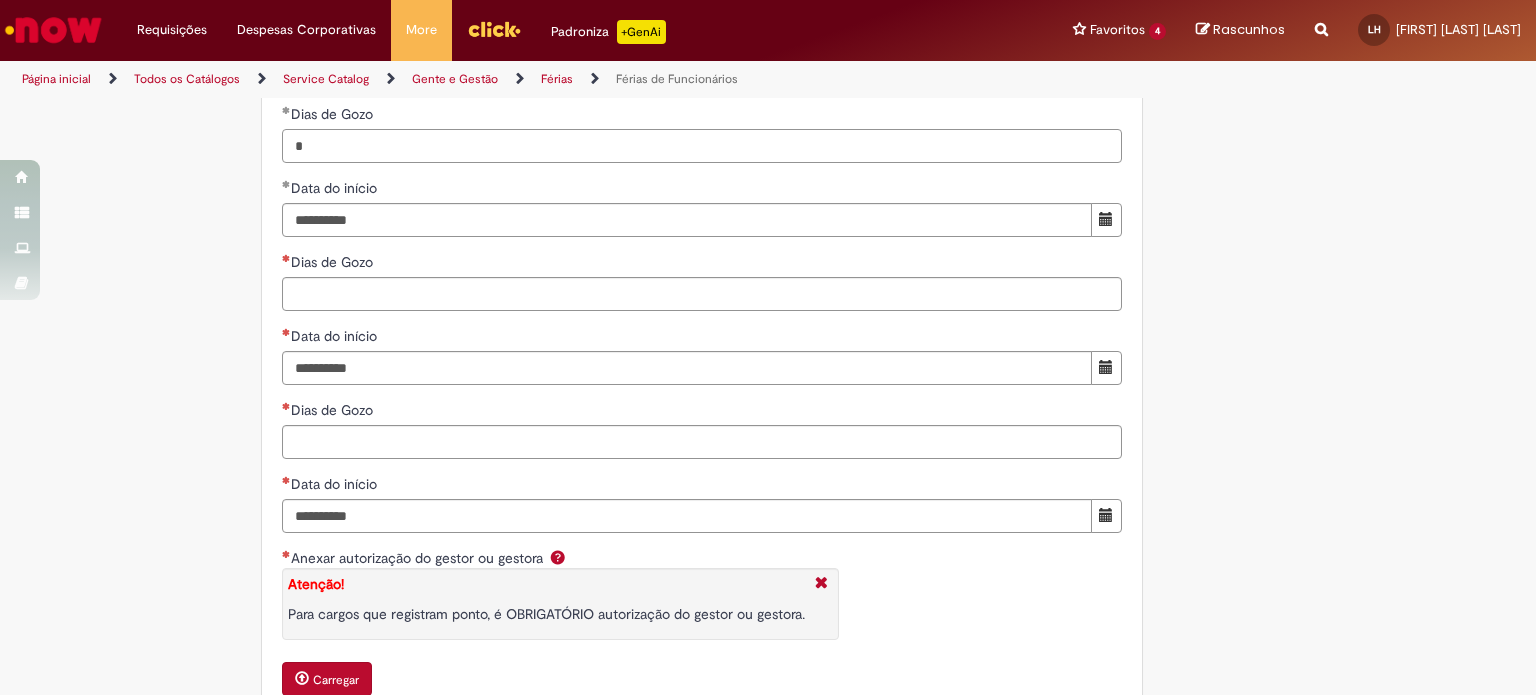 click on "*" at bounding box center [702, 146] 